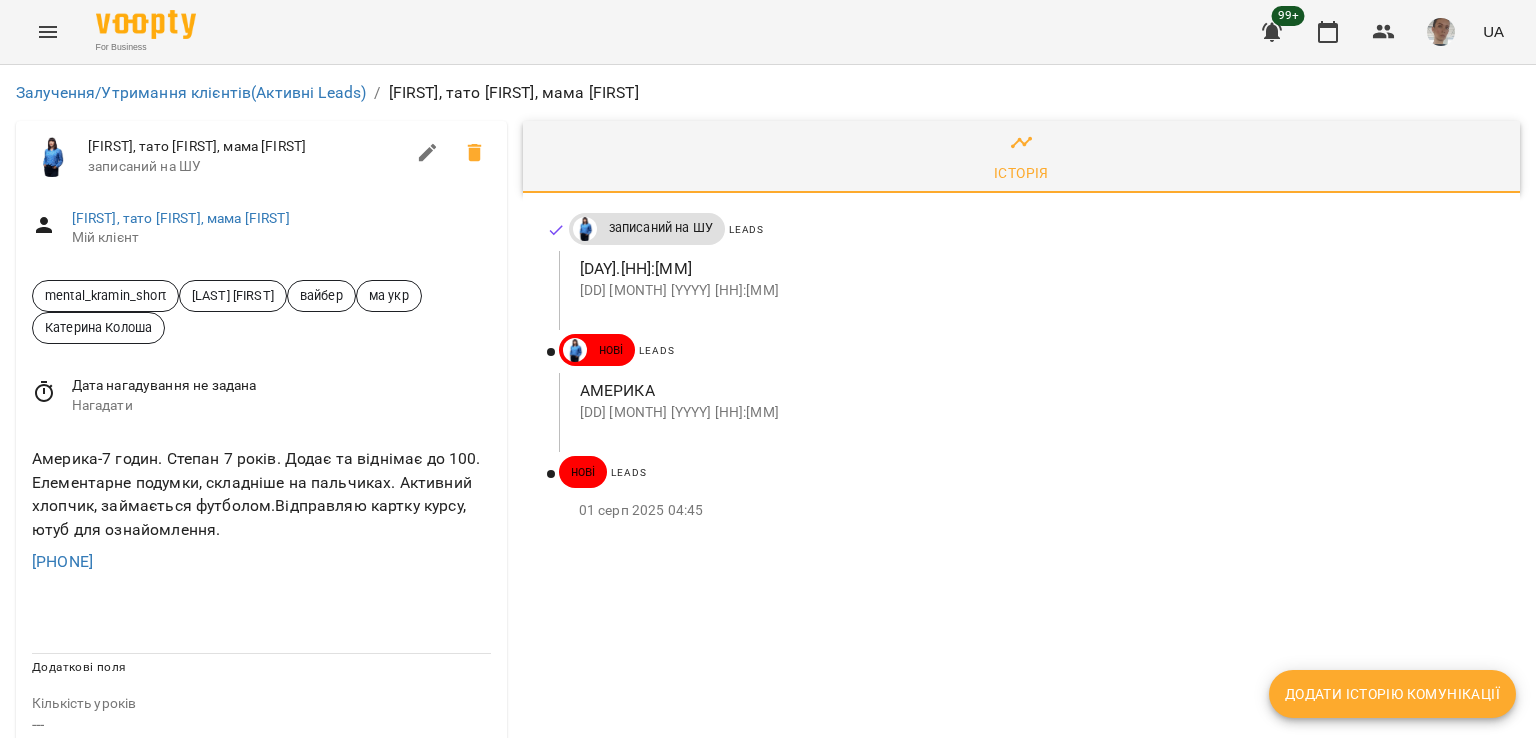 scroll, scrollTop: 0, scrollLeft: 0, axis: both 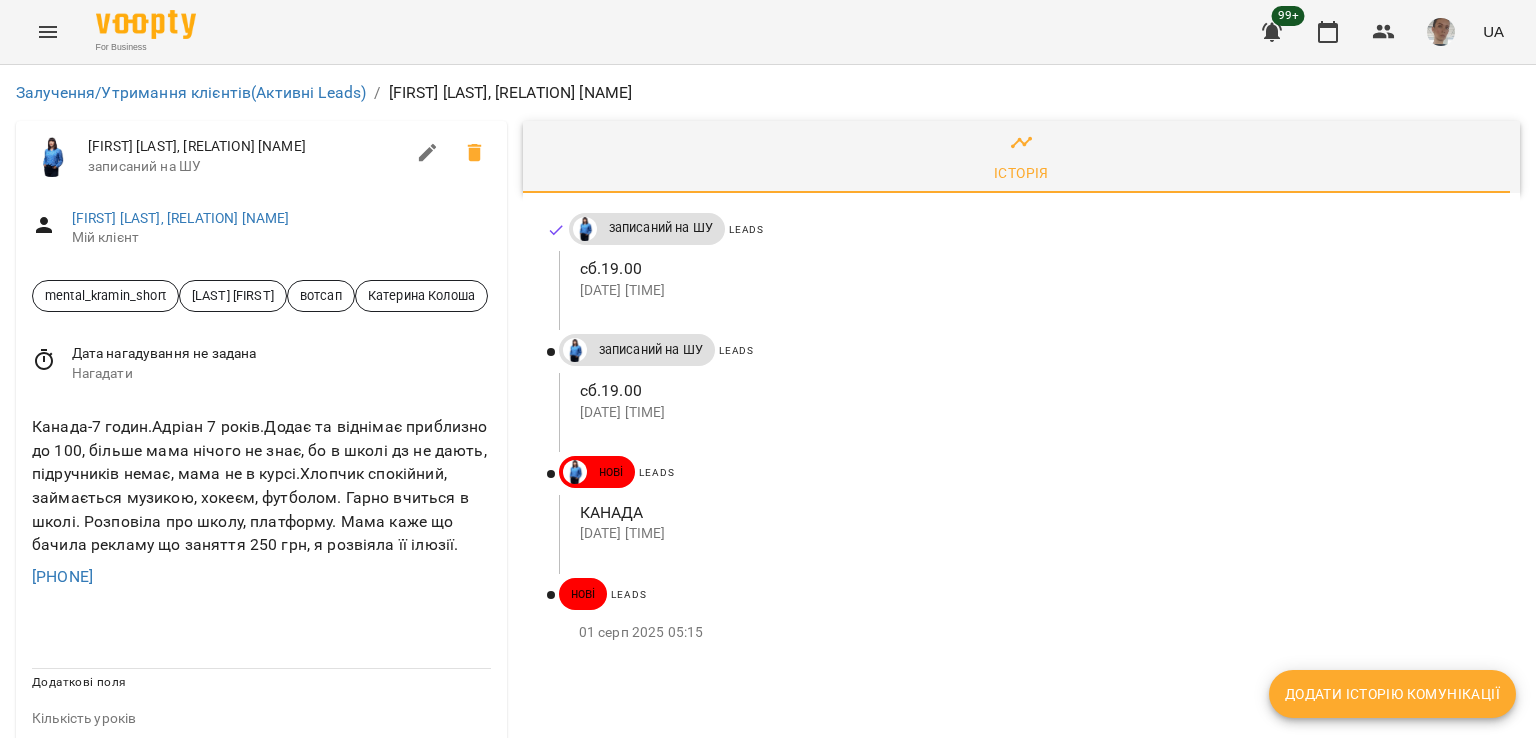 click on "Додати історію комунікації" at bounding box center [1392, 694] 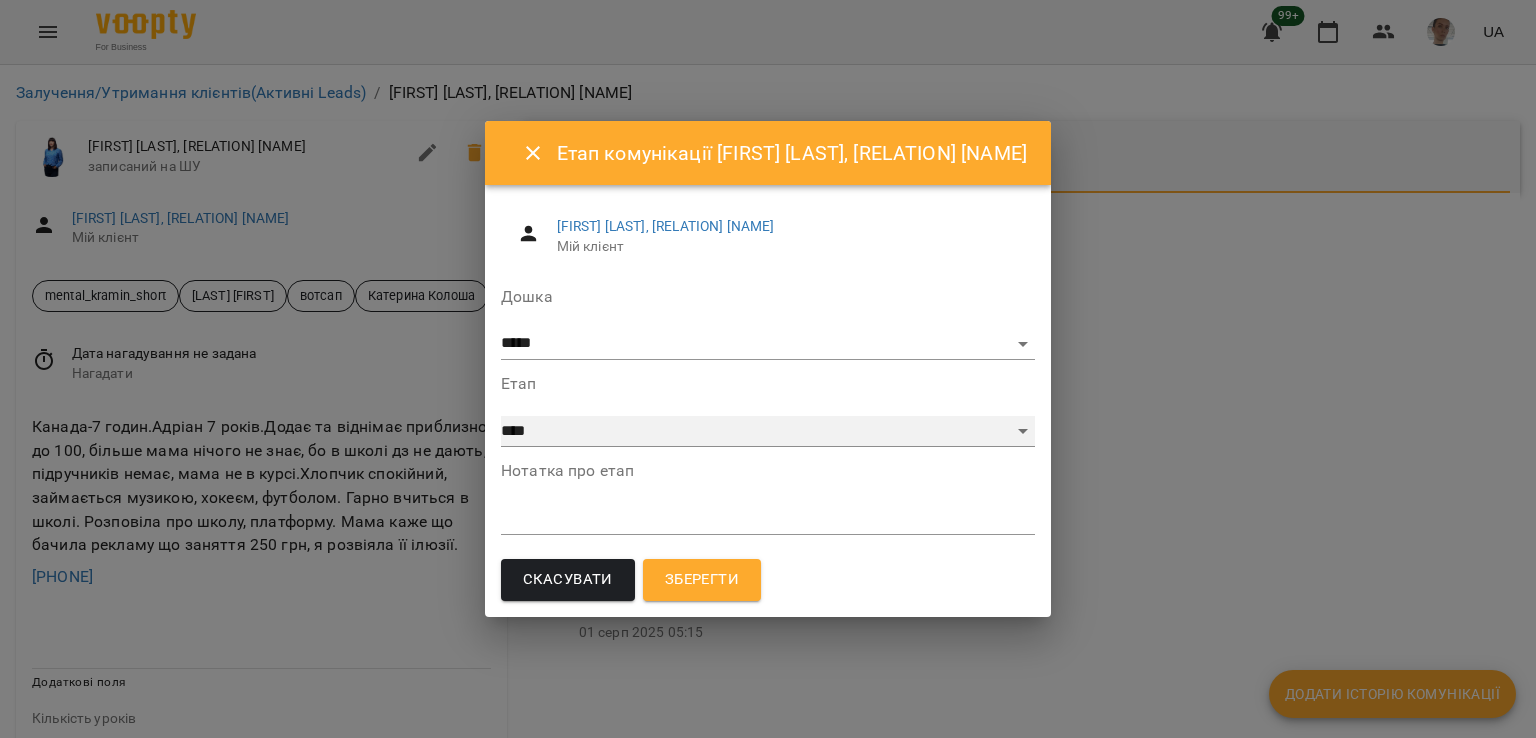 click on "**********" at bounding box center (768, 432) 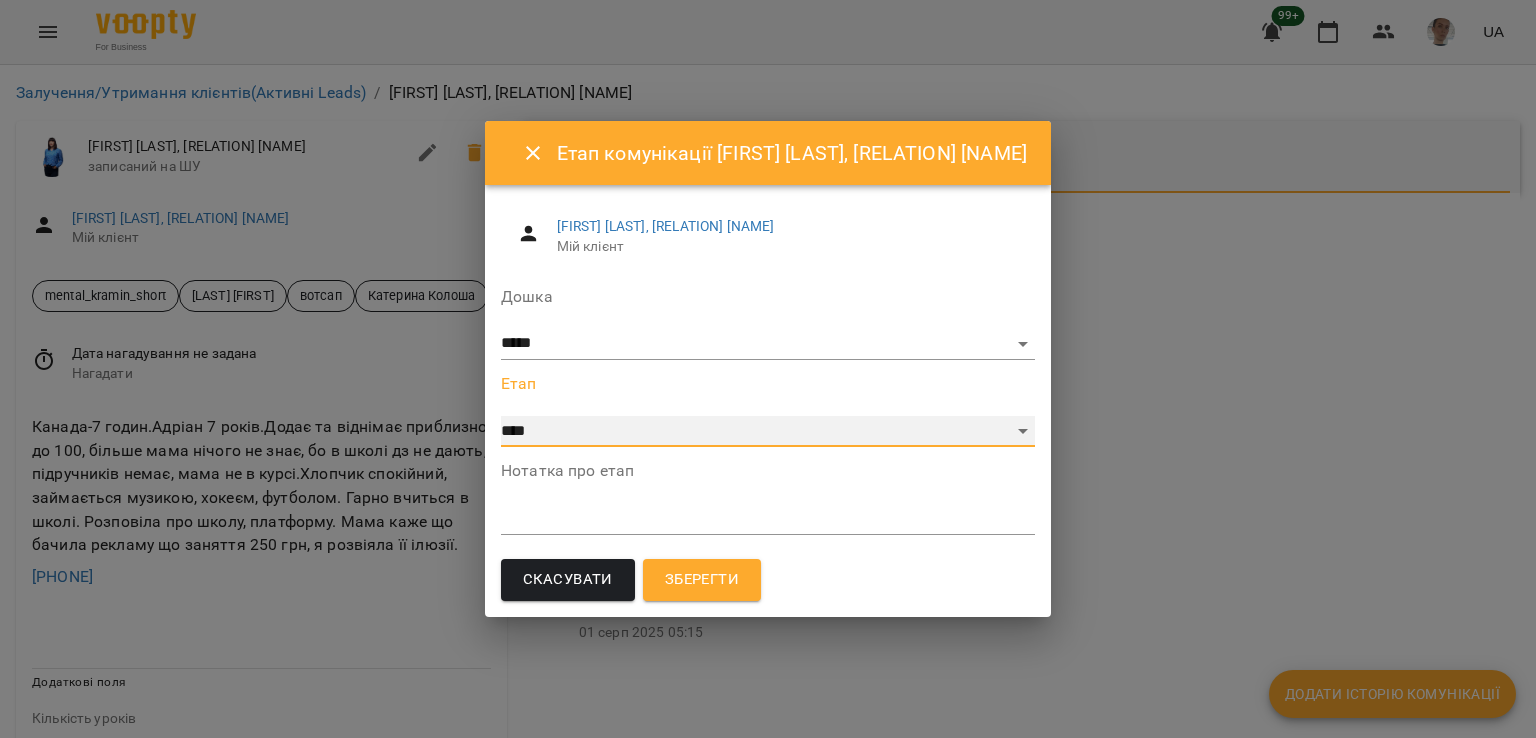 select on "**" 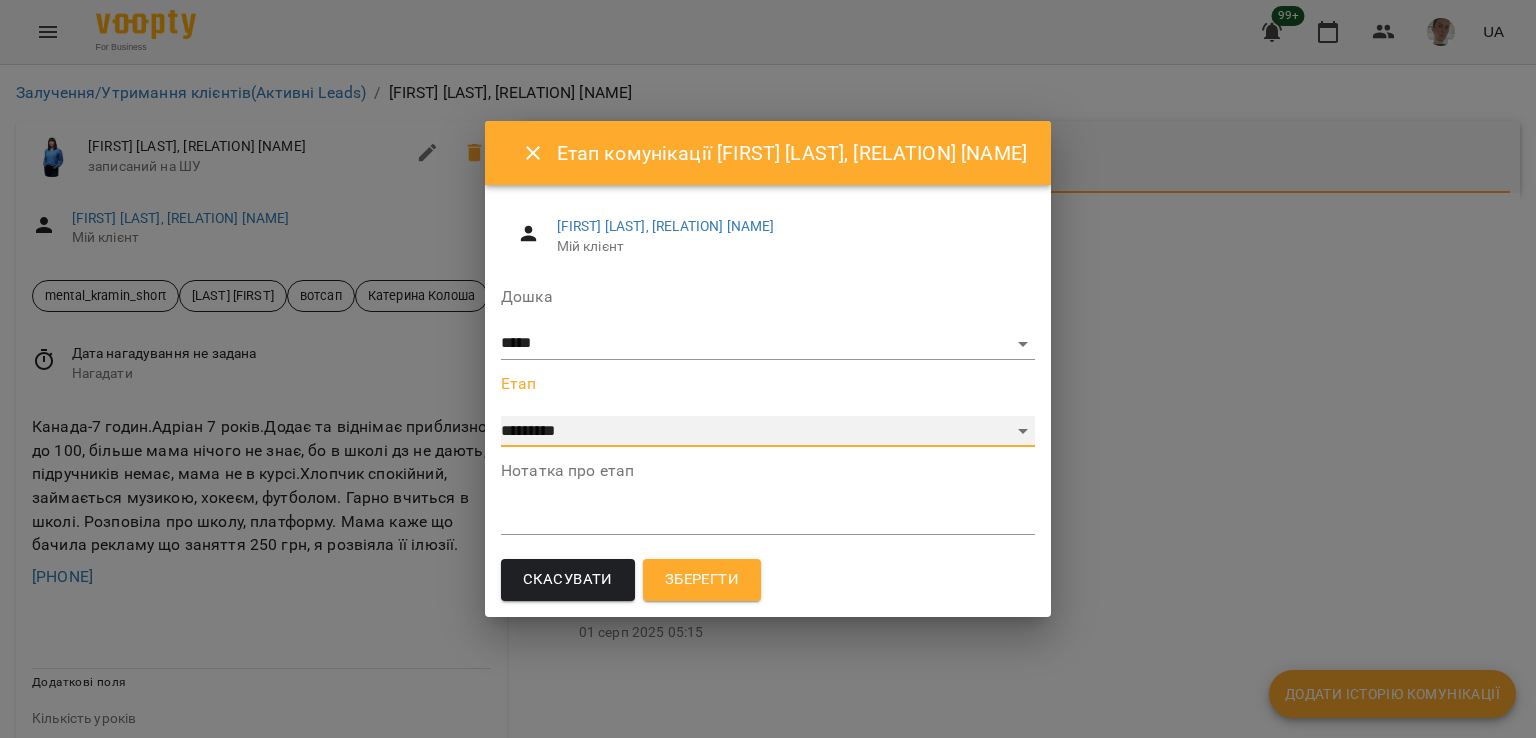 click on "**********" at bounding box center (768, 432) 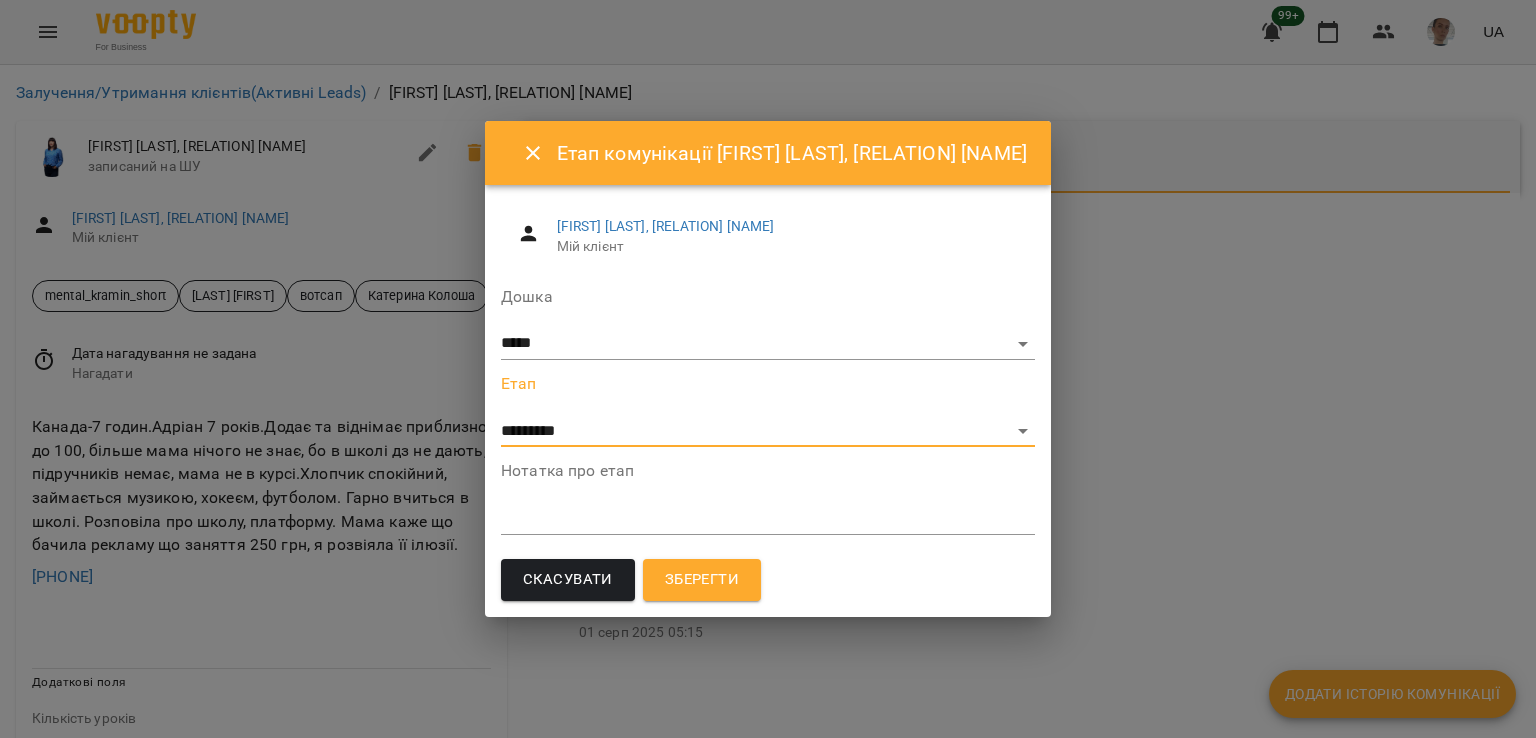 click on "Зберегти" at bounding box center (702, 580) 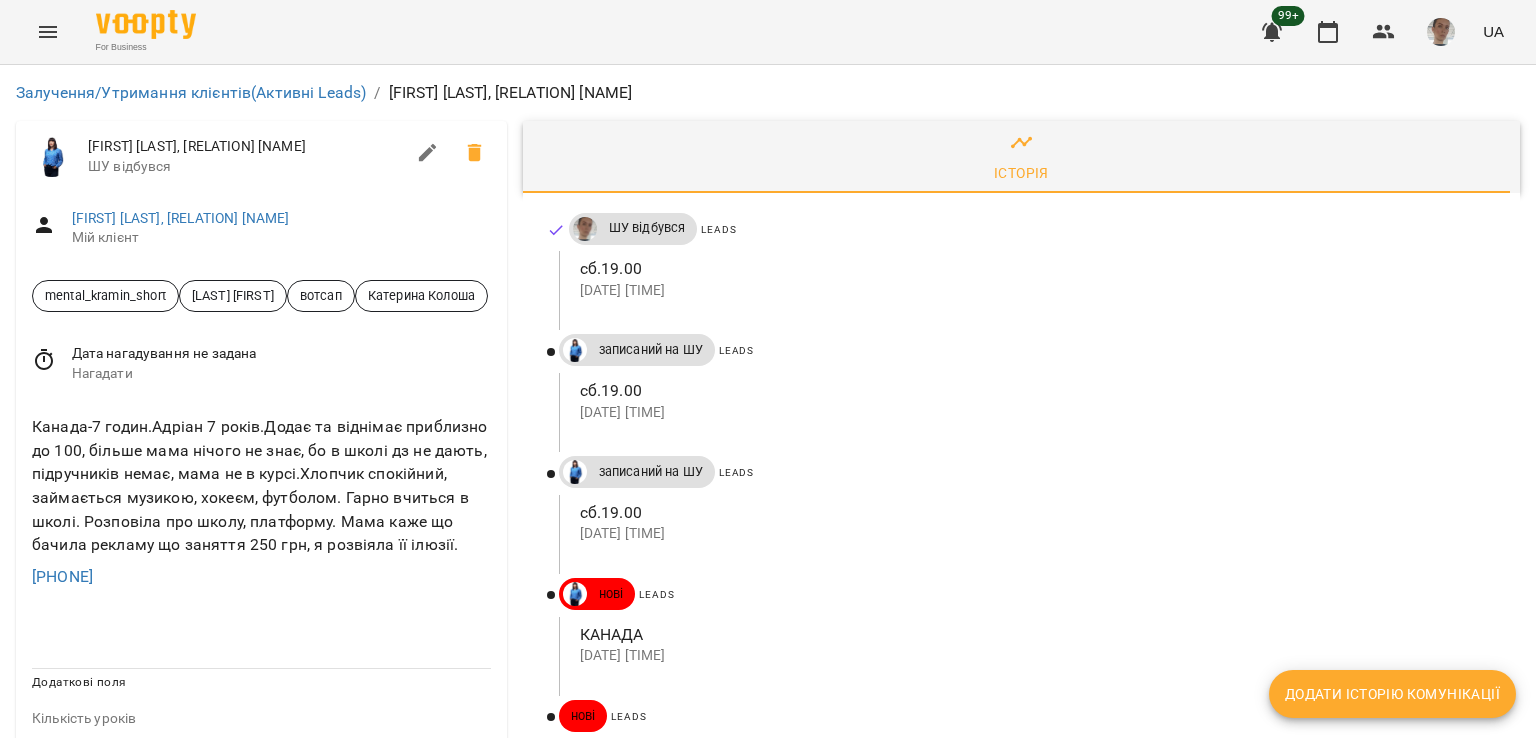 click on "Додати історію комунікації" at bounding box center [1392, 694] 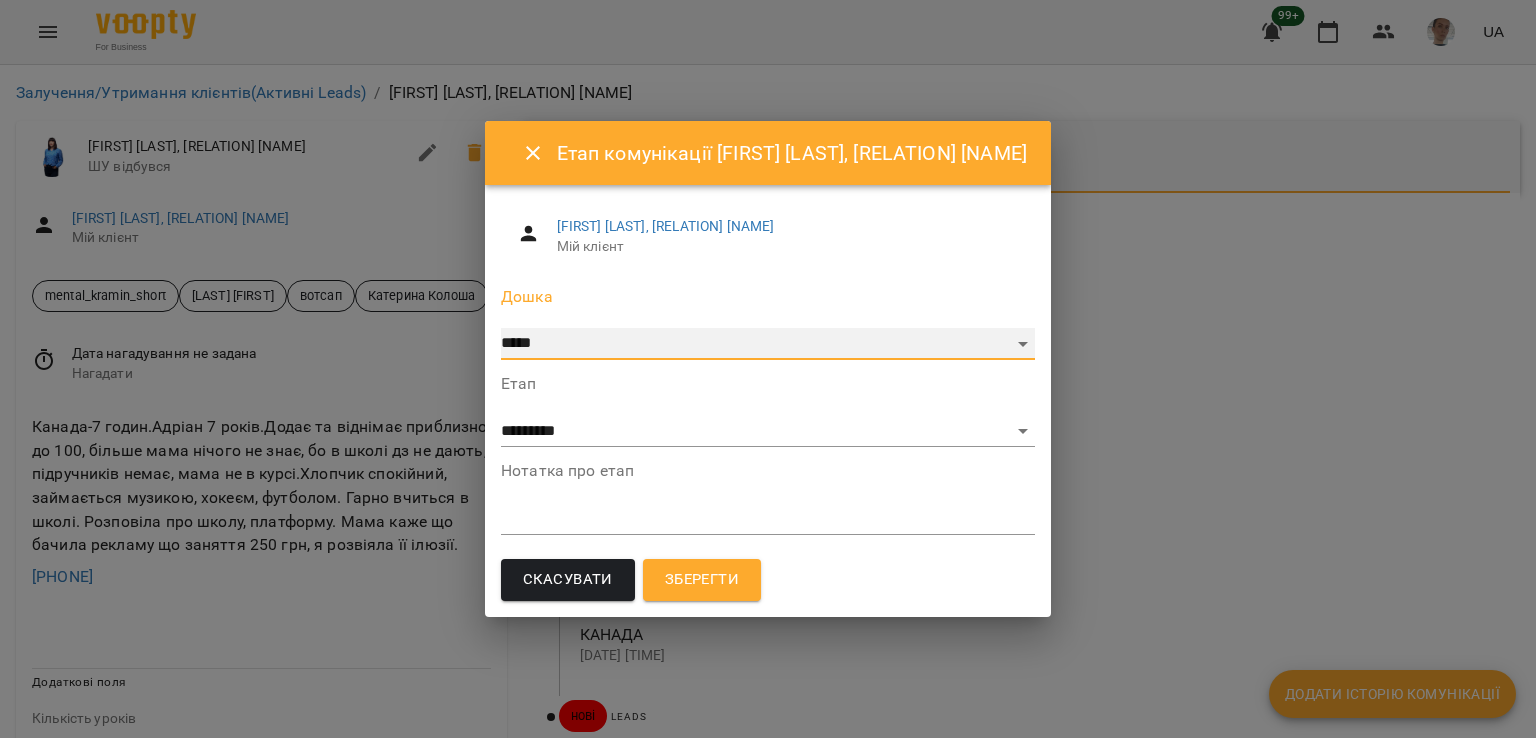 click on "***** ******** ****** ********" at bounding box center (768, 344) 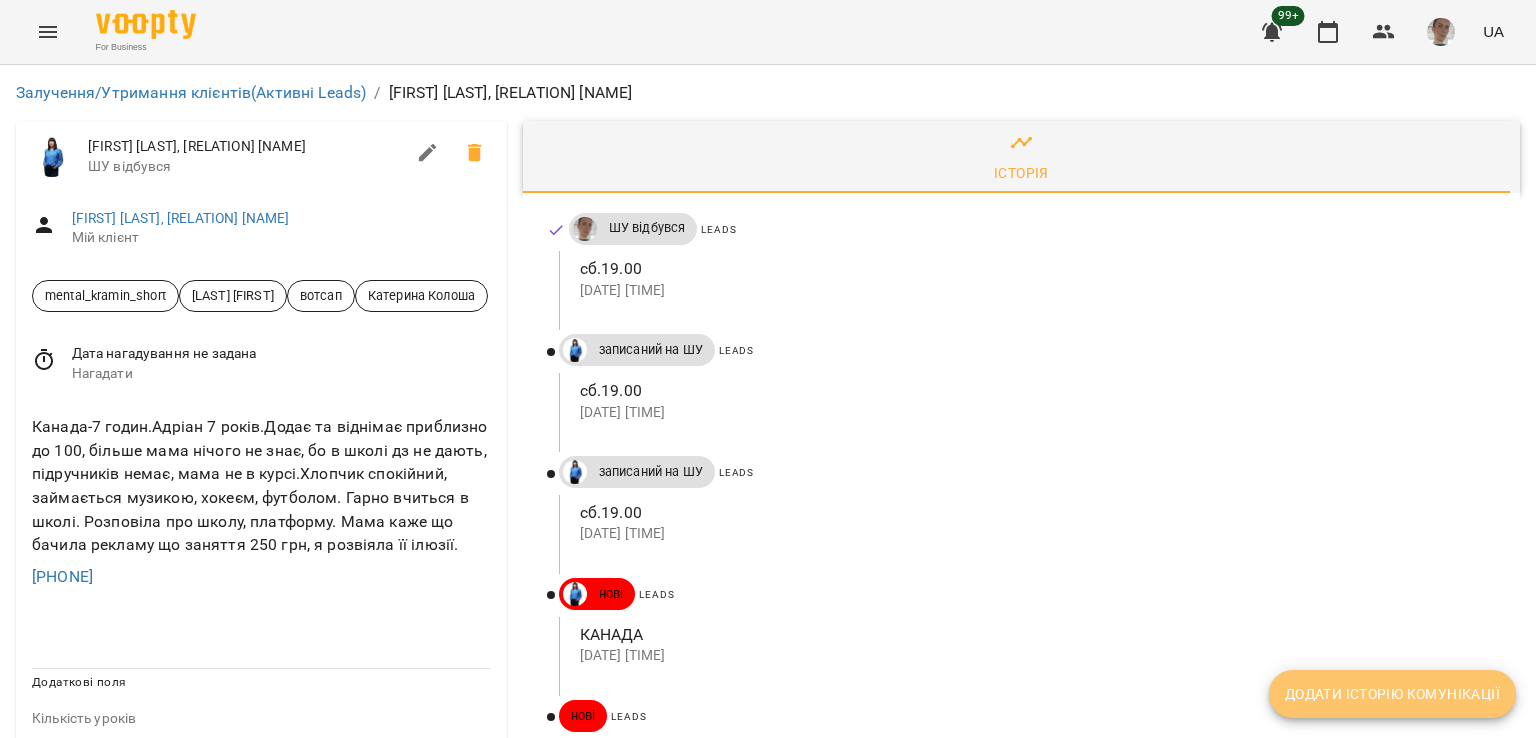 click on "Додати історію комунікації" at bounding box center [1392, 694] 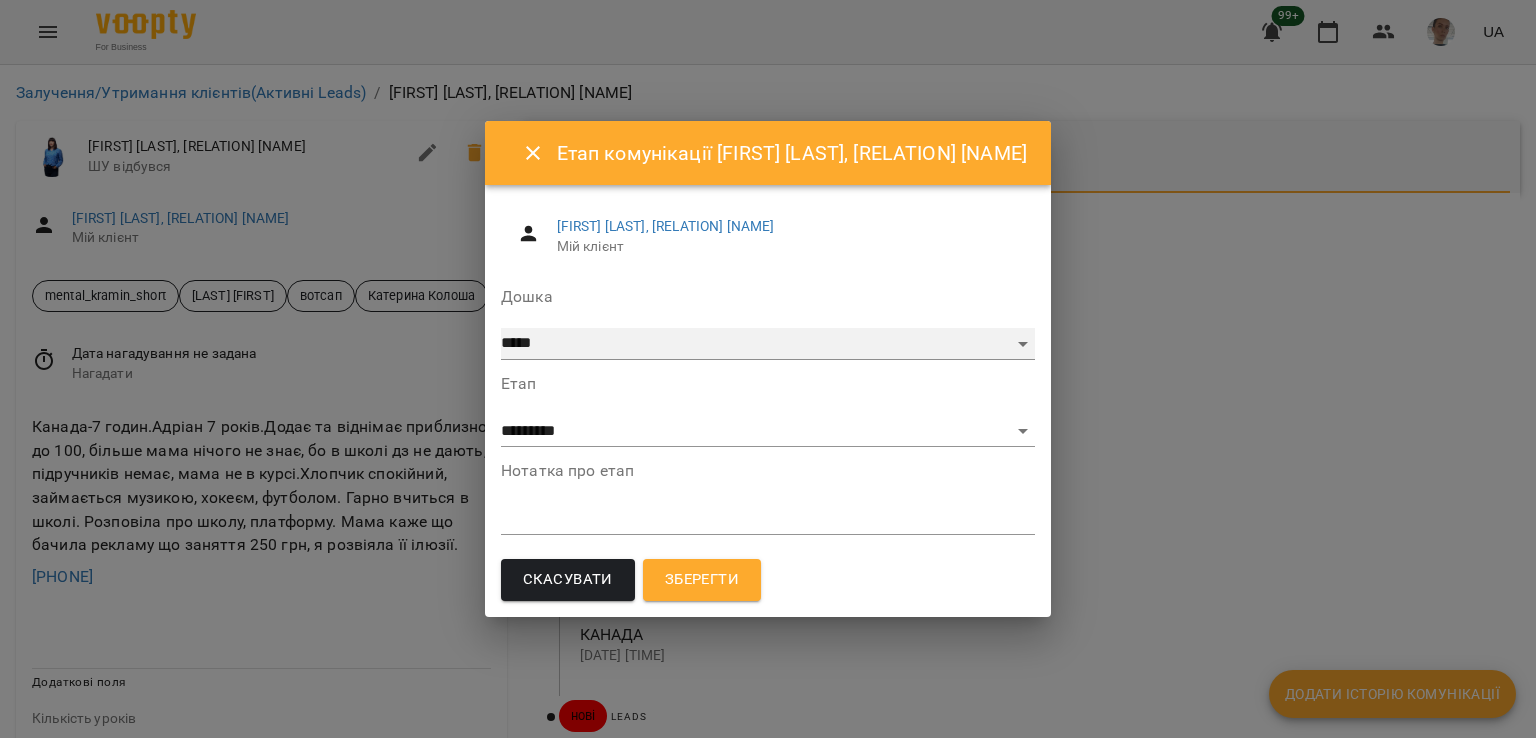 drag, startPoint x: 969, startPoint y: 346, endPoint x: 904, endPoint y: 357, distance: 65.9242 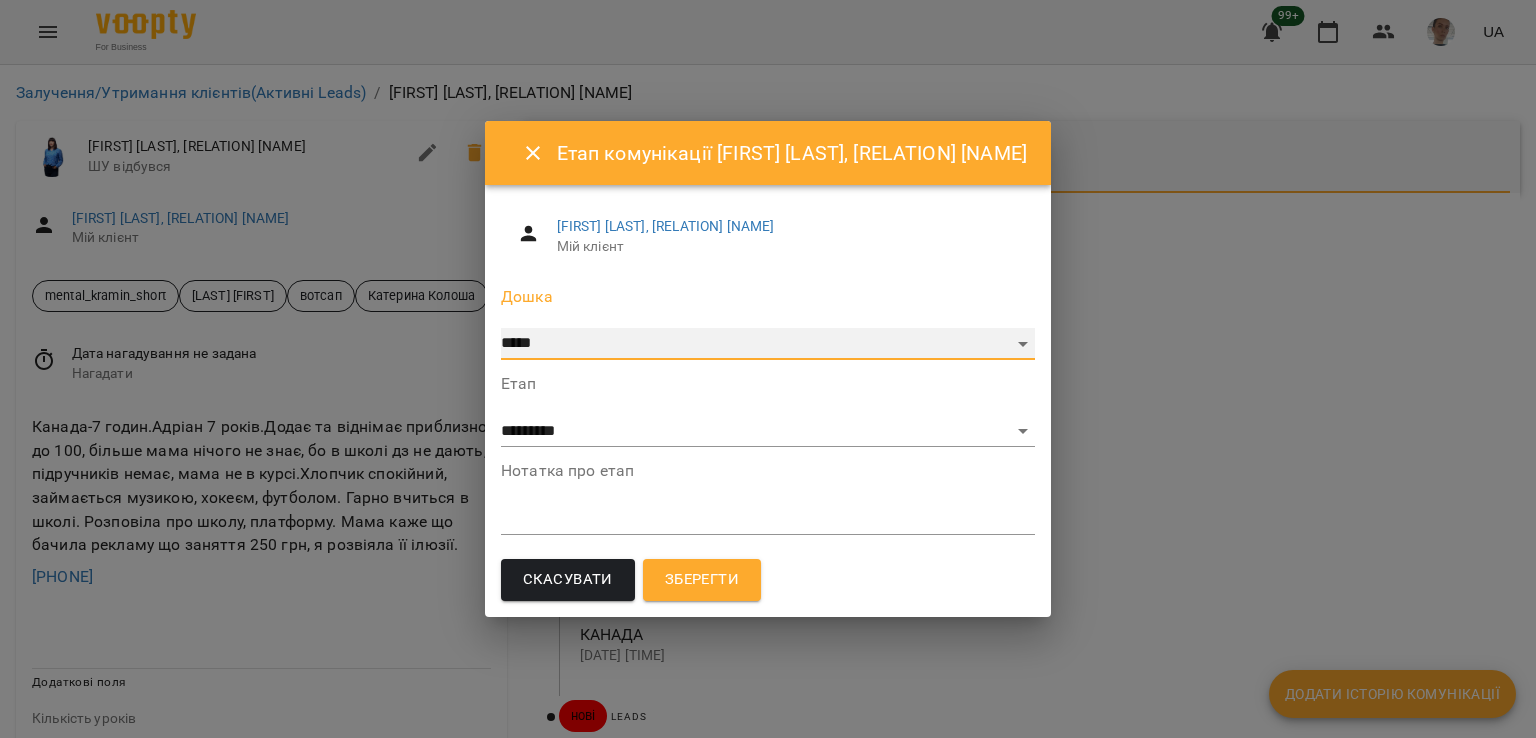 select on "**********" 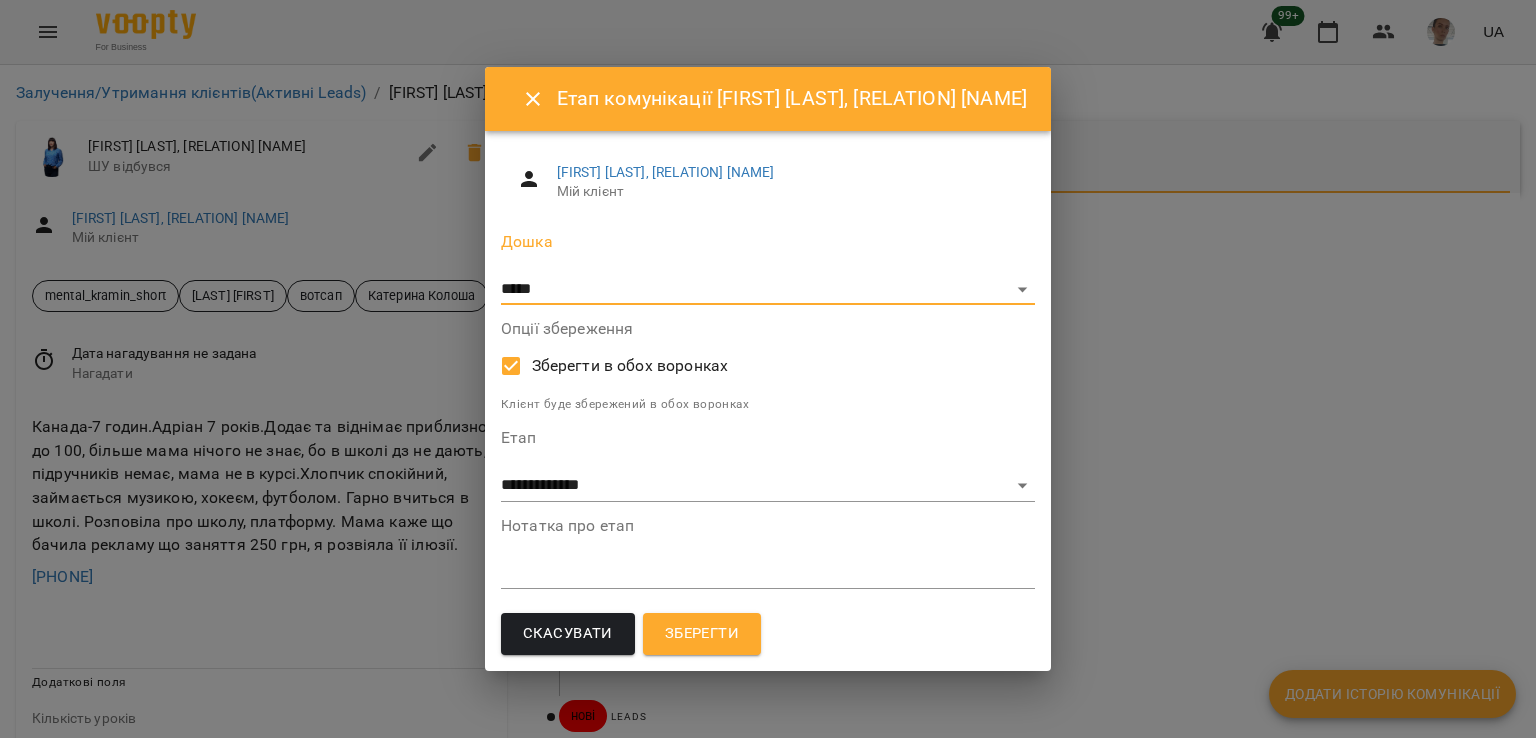 click on "Зберегти" at bounding box center [702, 634] 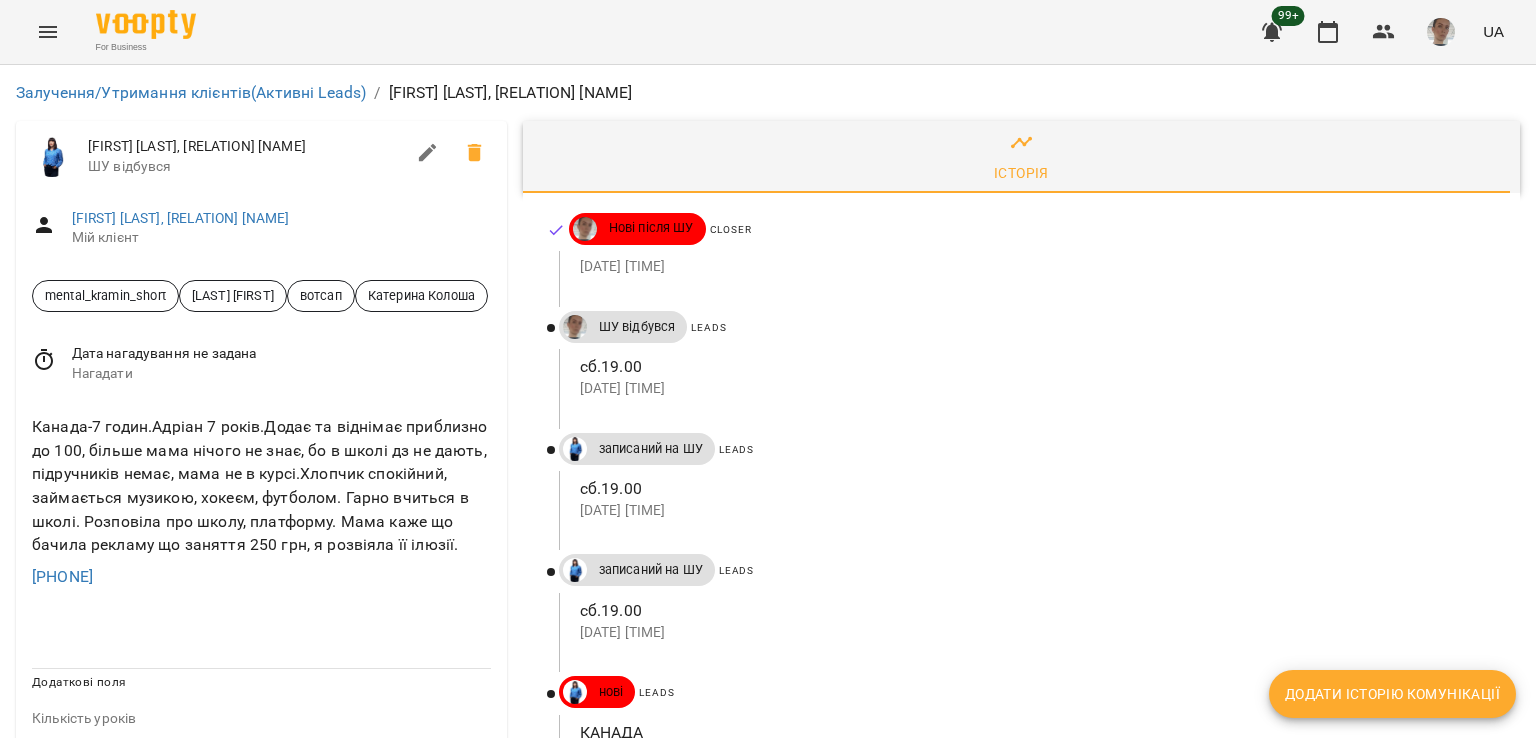click on "Додати історію комунікації" at bounding box center [1392, 694] 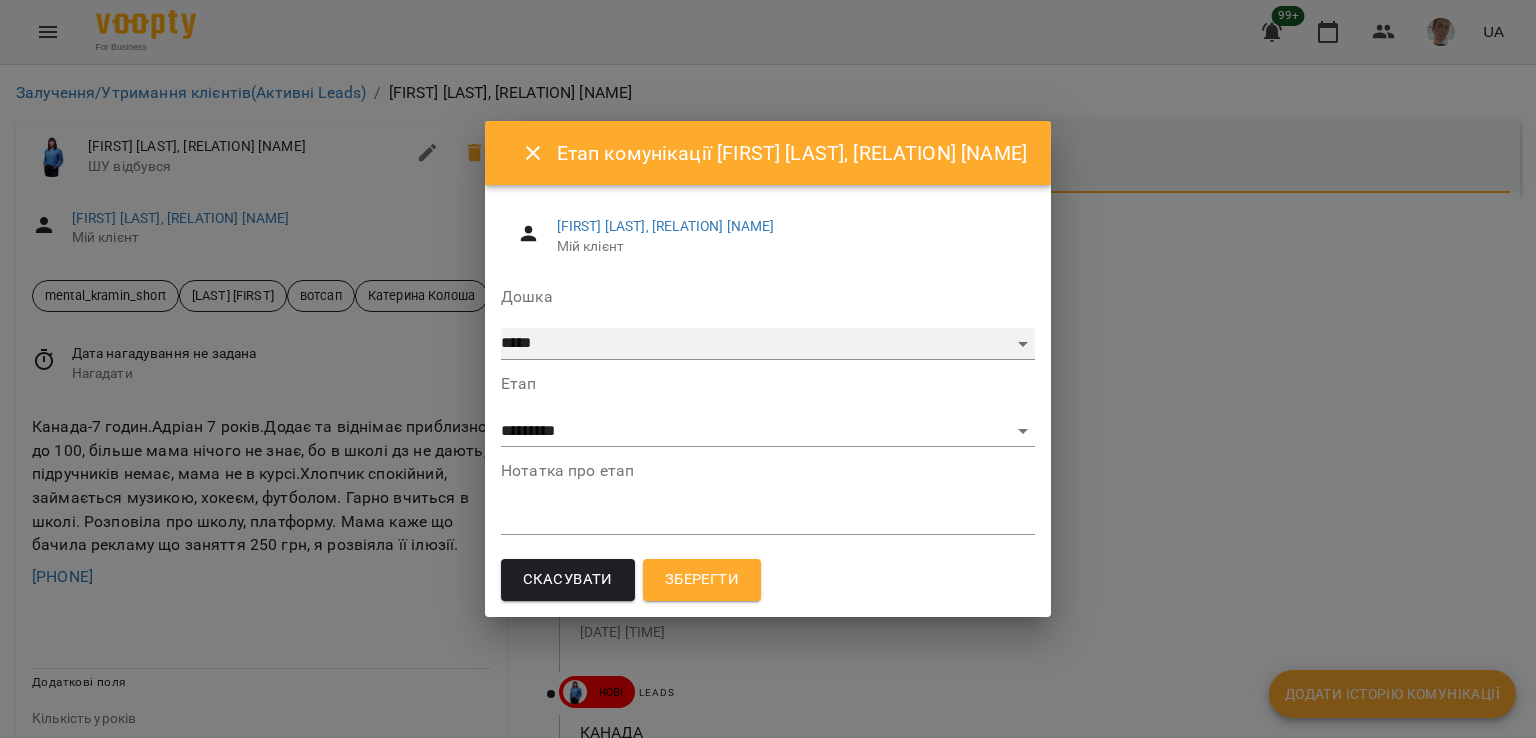 drag, startPoint x: 956, startPoint y: 344, endPoint x: 911, endPoint y: 351, distance: 45.54119 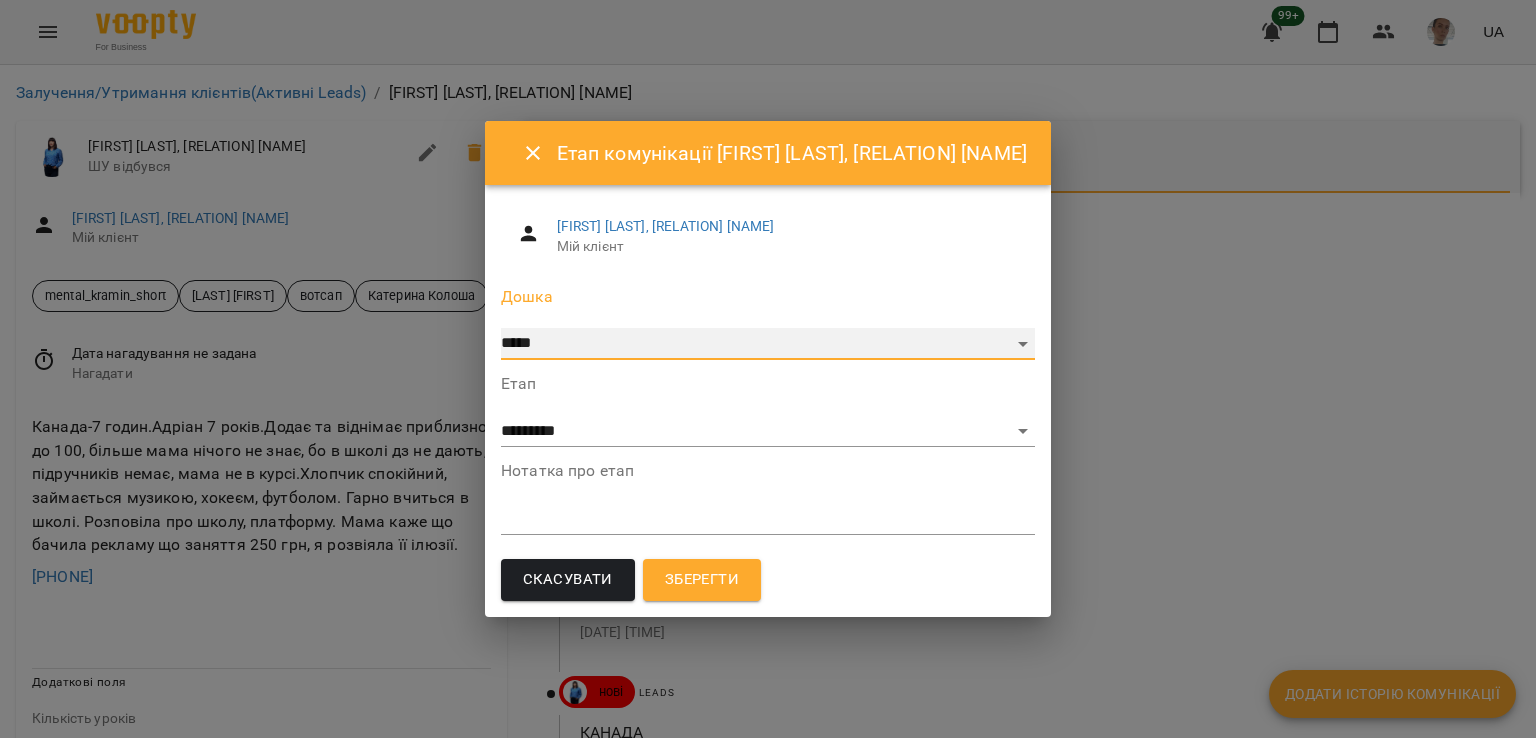 select on "**********" 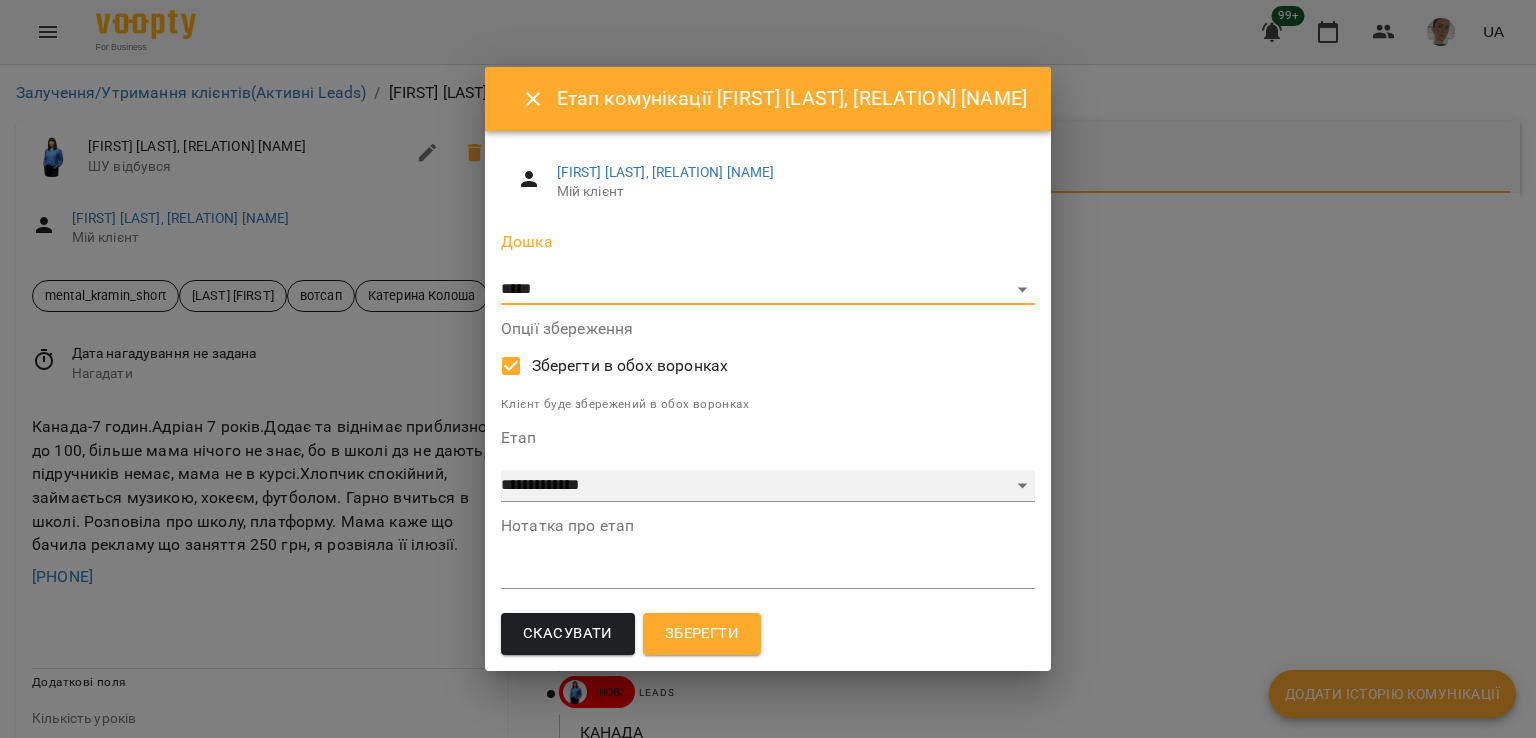 click on "**********" at bounding box center [768, 486] 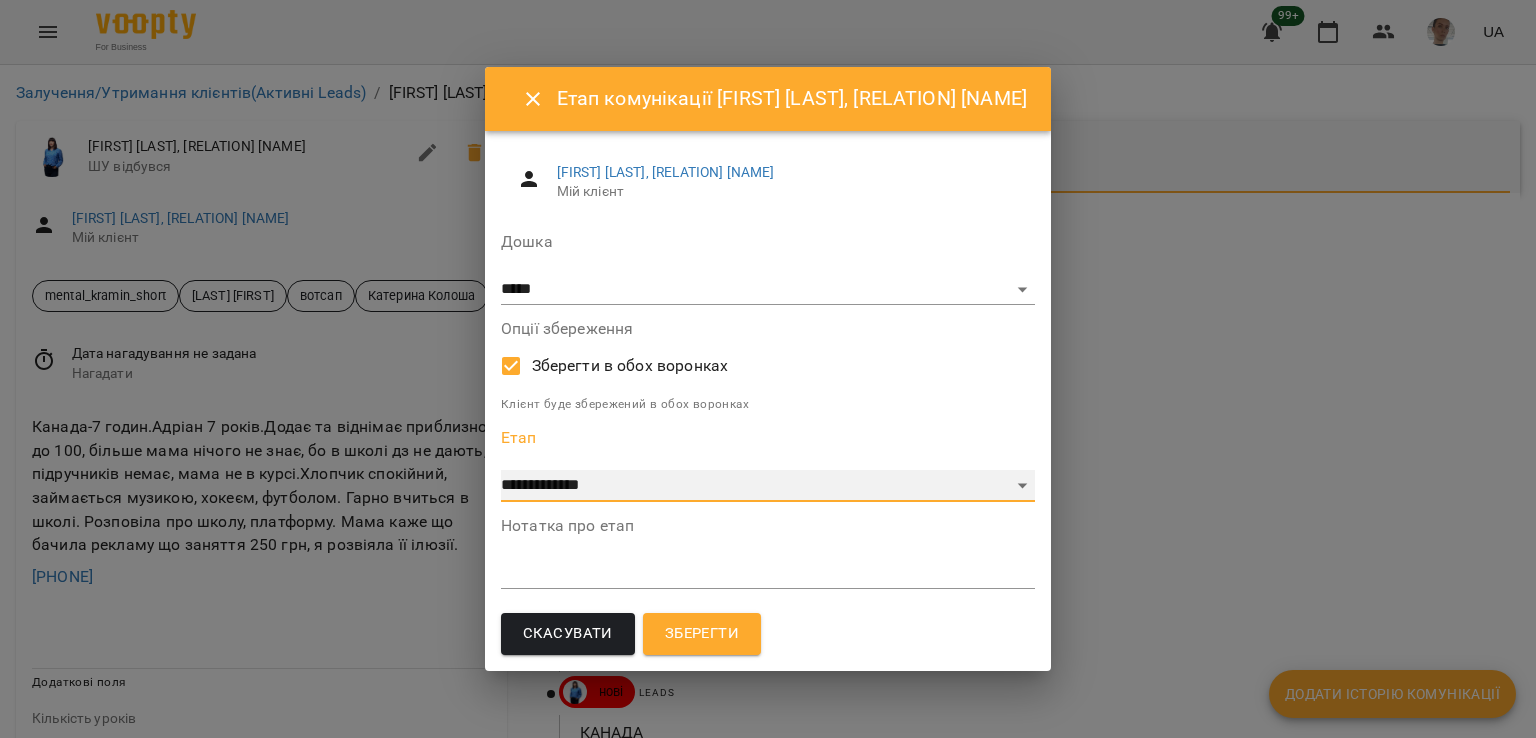 select on "*" 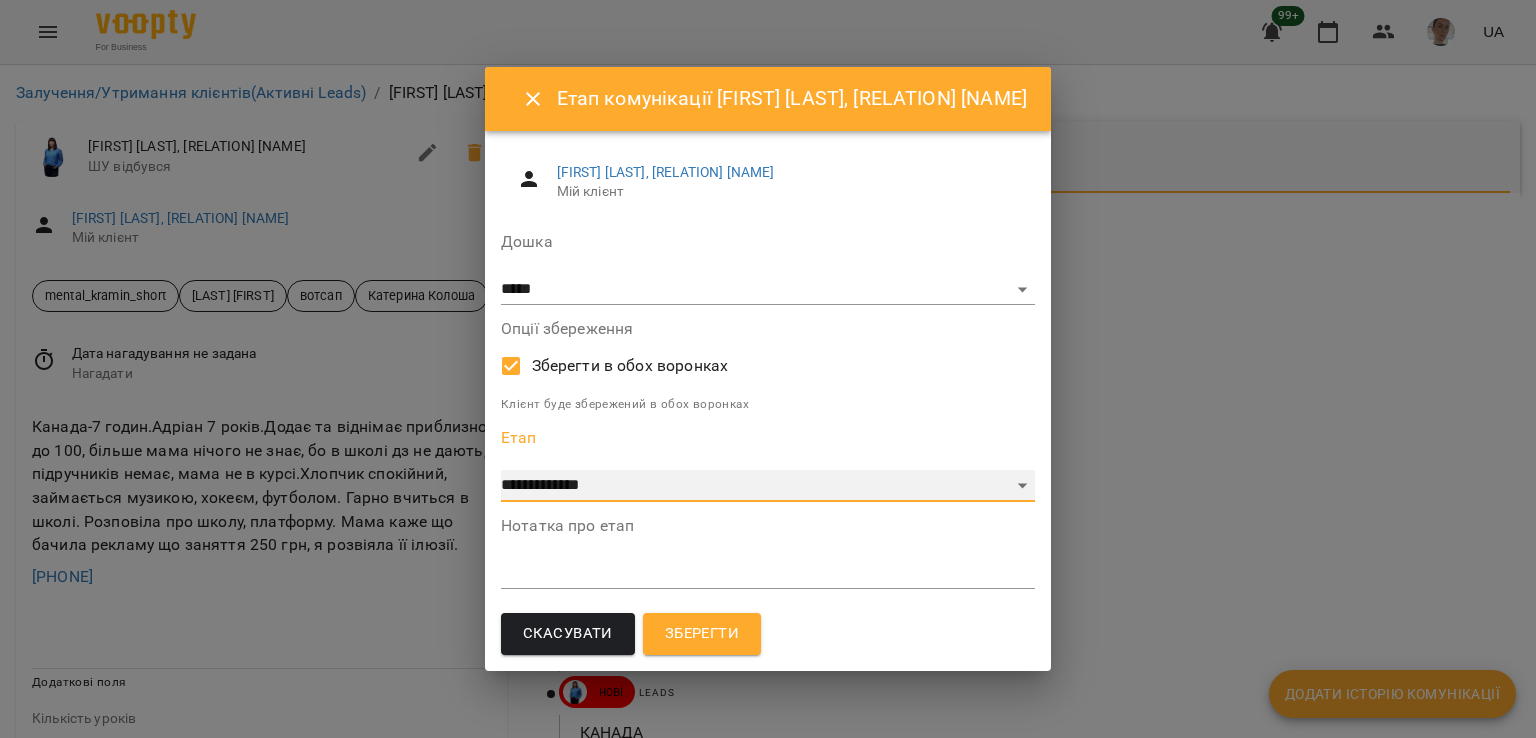 click on "**********" at bounding box center [768, 486] 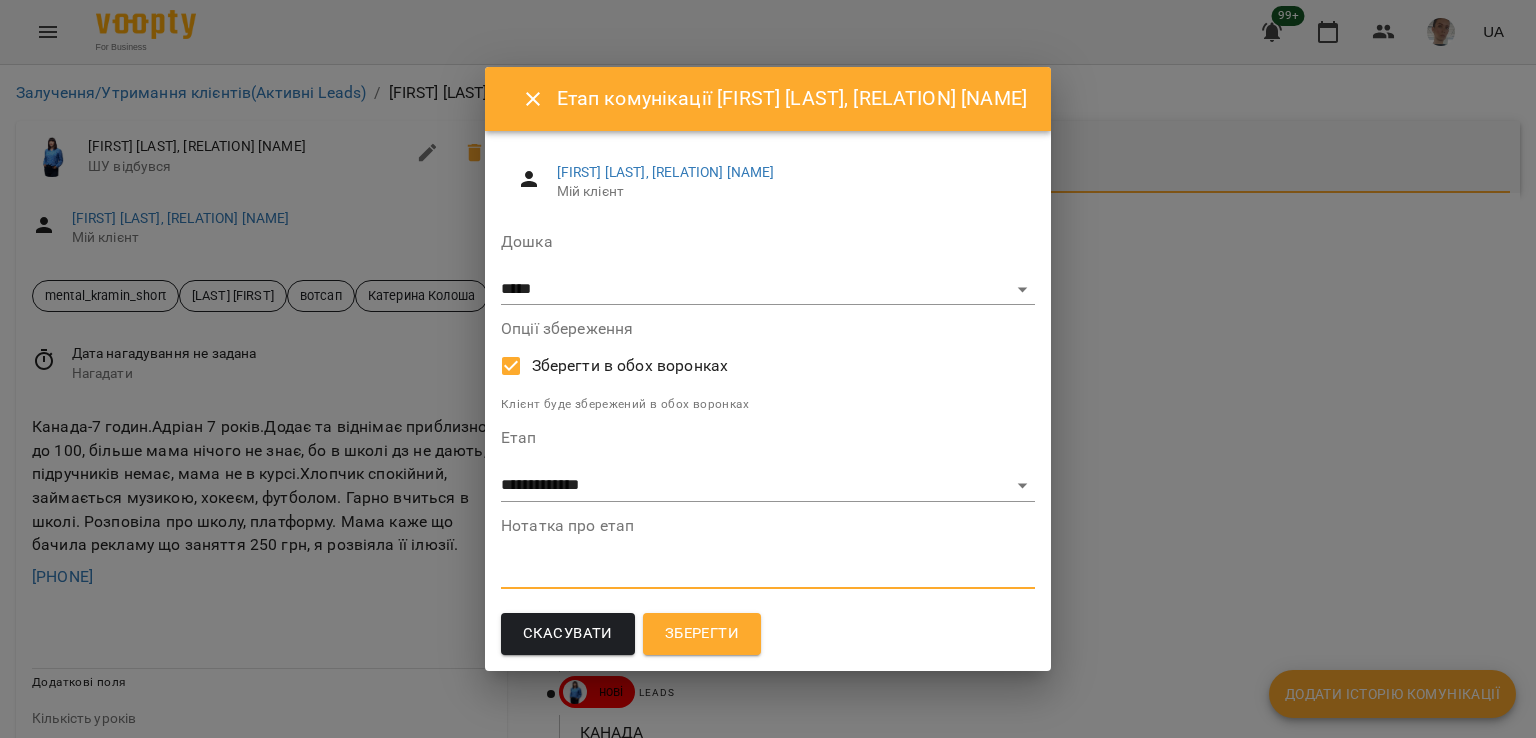 click at bounding box center [768, 572] 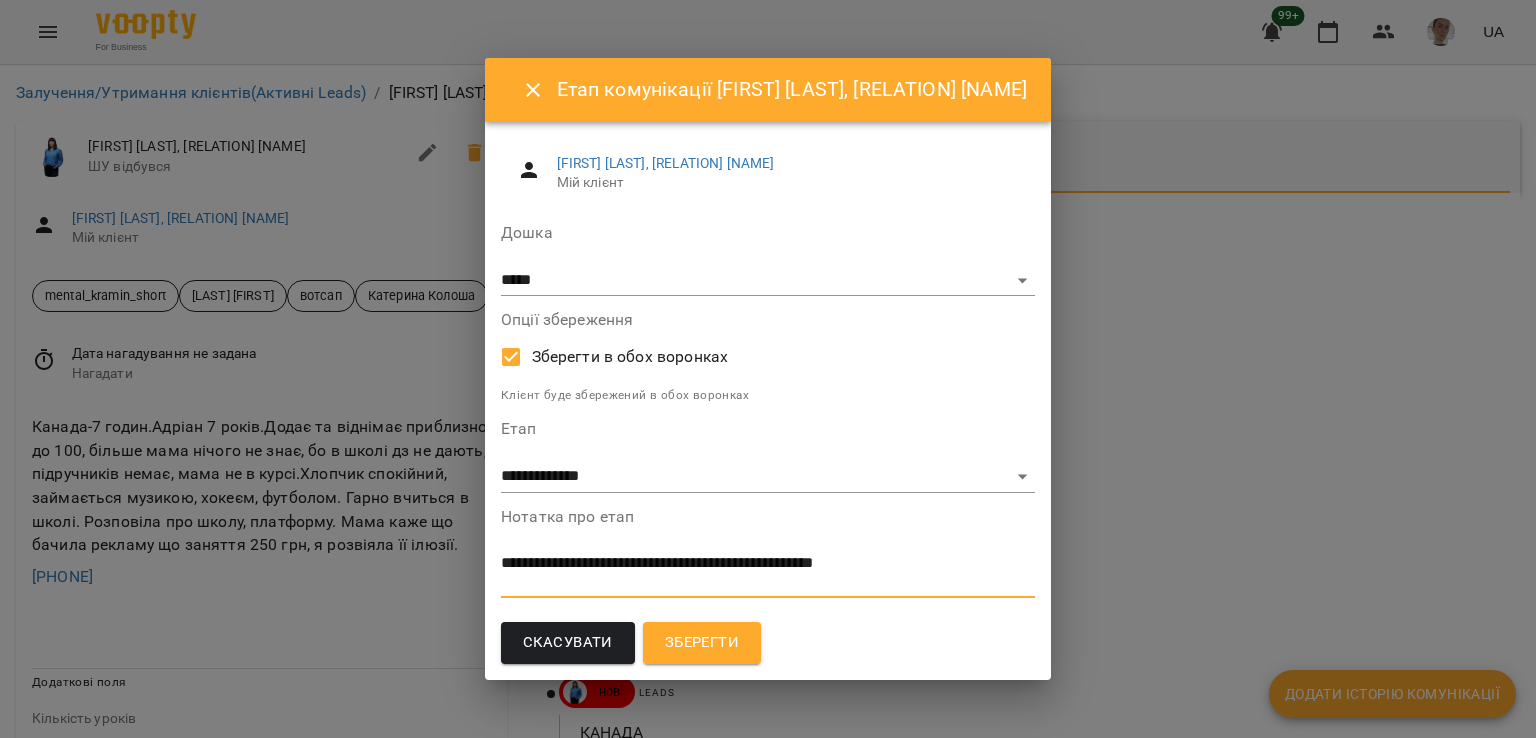 scroll, scrollTop: 0, scrollLeft: 0, axis: both 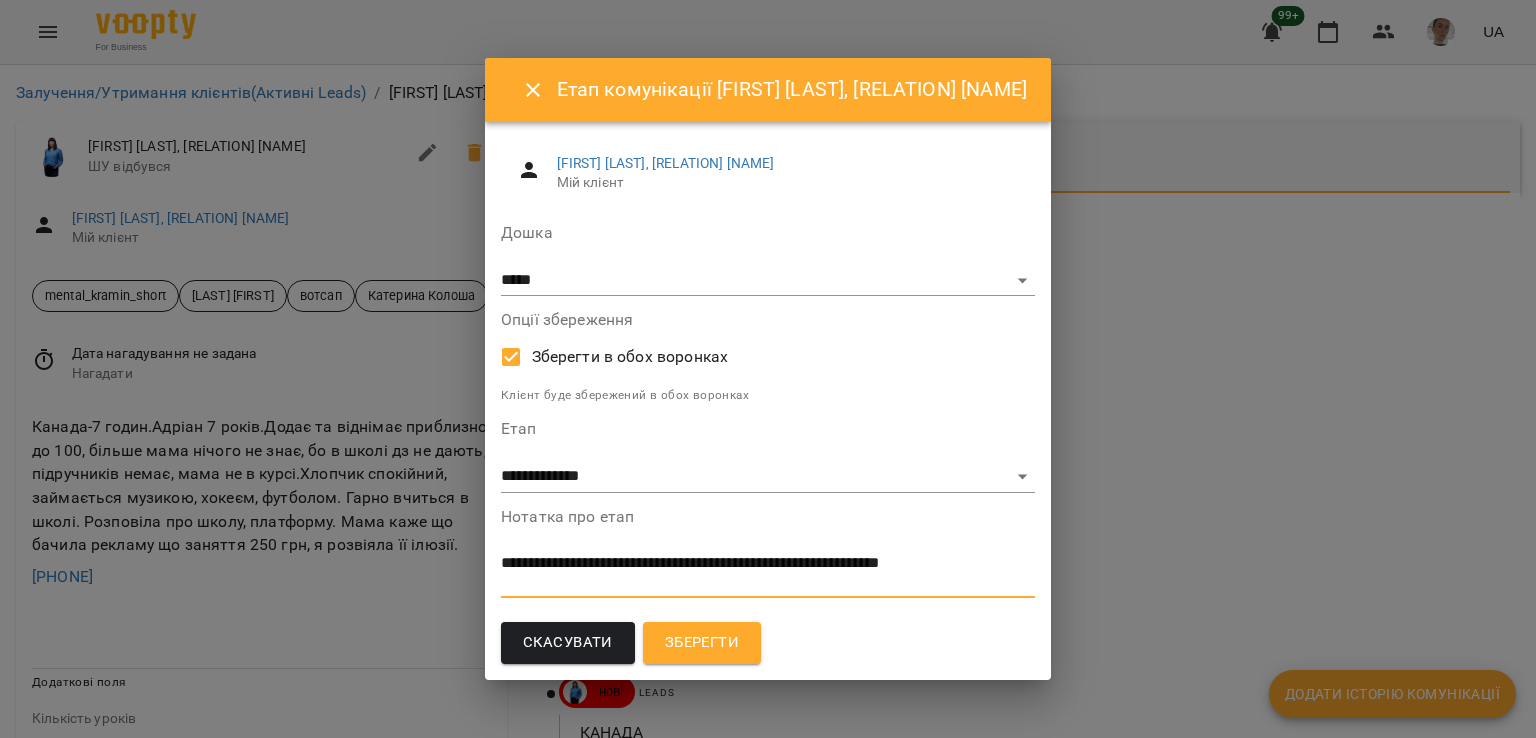 type on "**********" 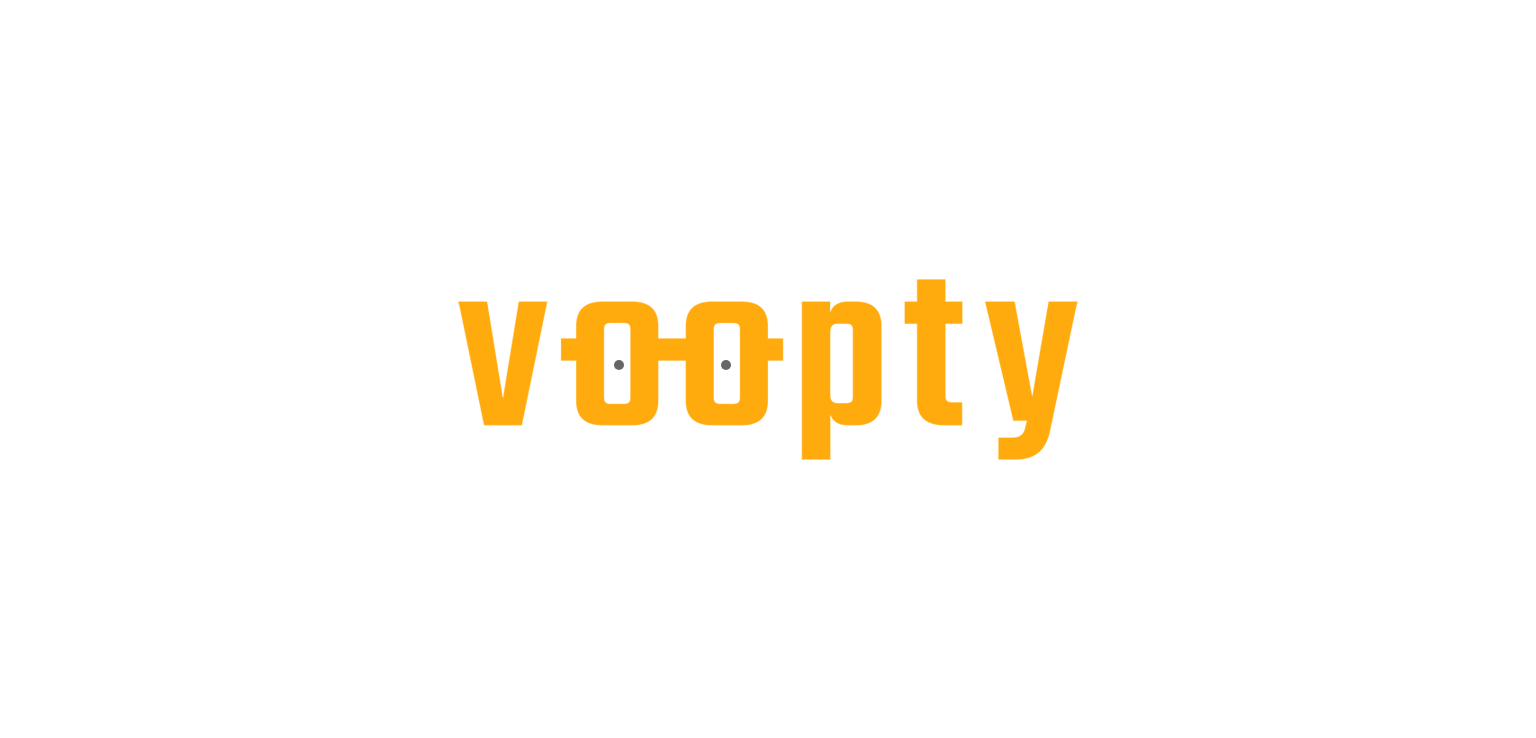 scroll, scrollTop: 0, scrollLeft: 0, axis: both 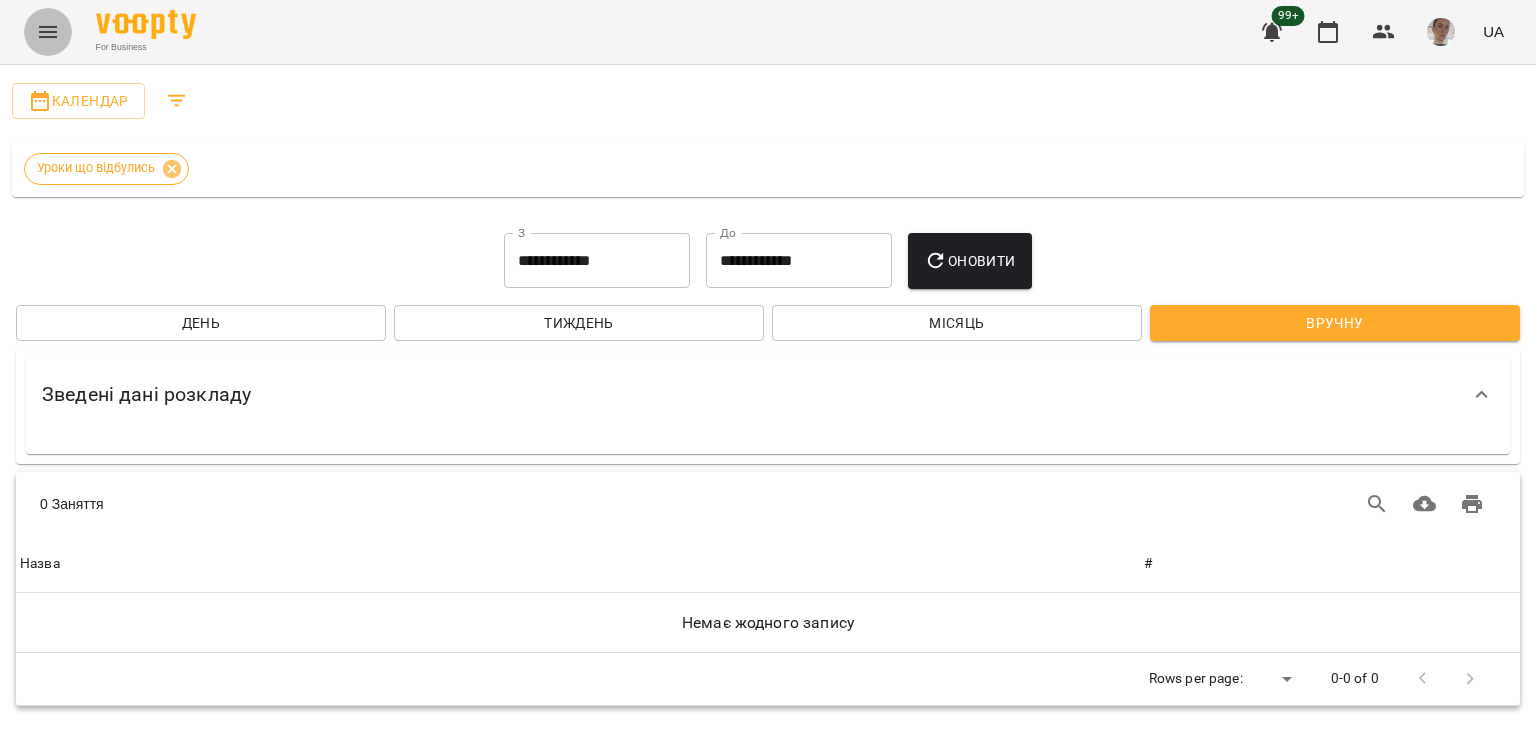 click 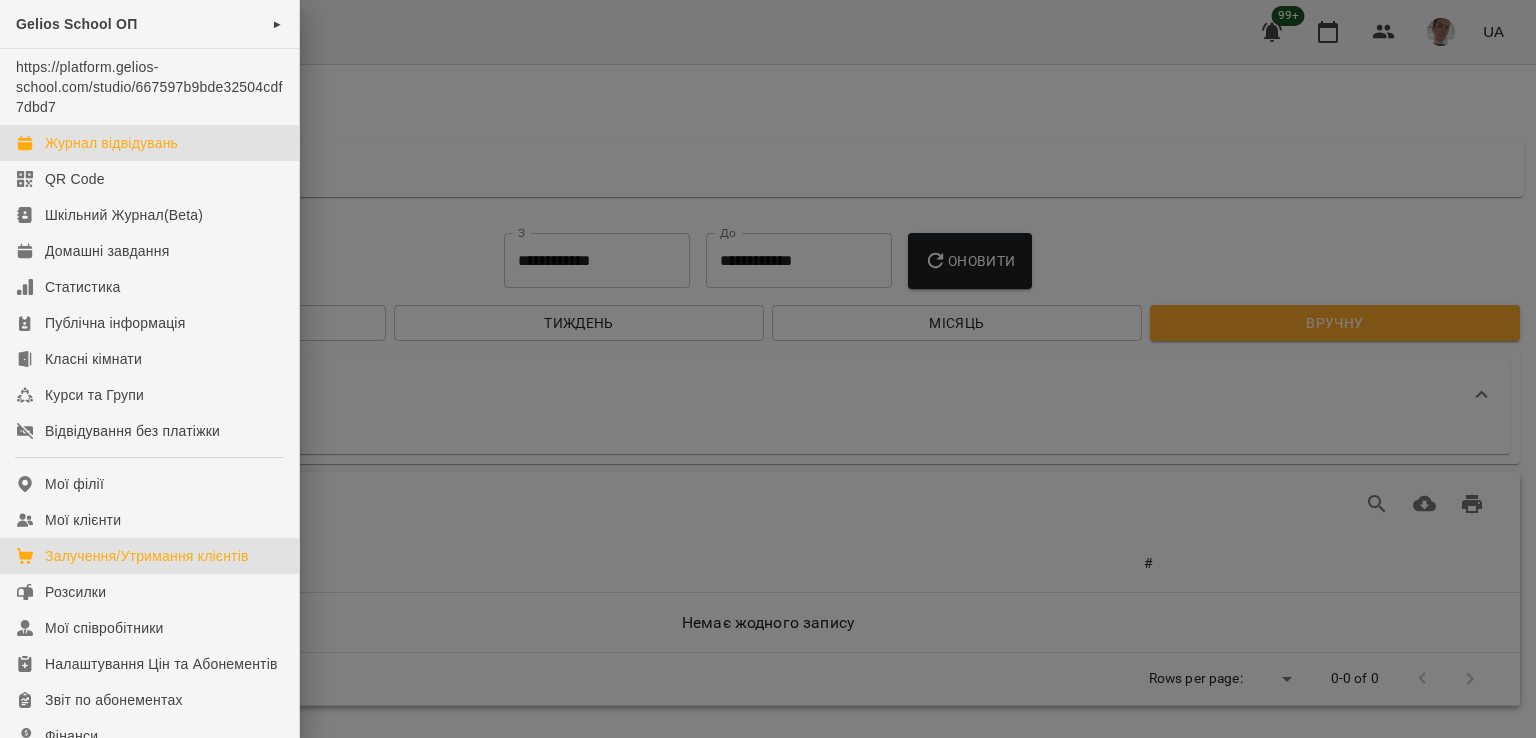 click on "Залучення/Утримання клієнтів" at bounding box center (147, 556) 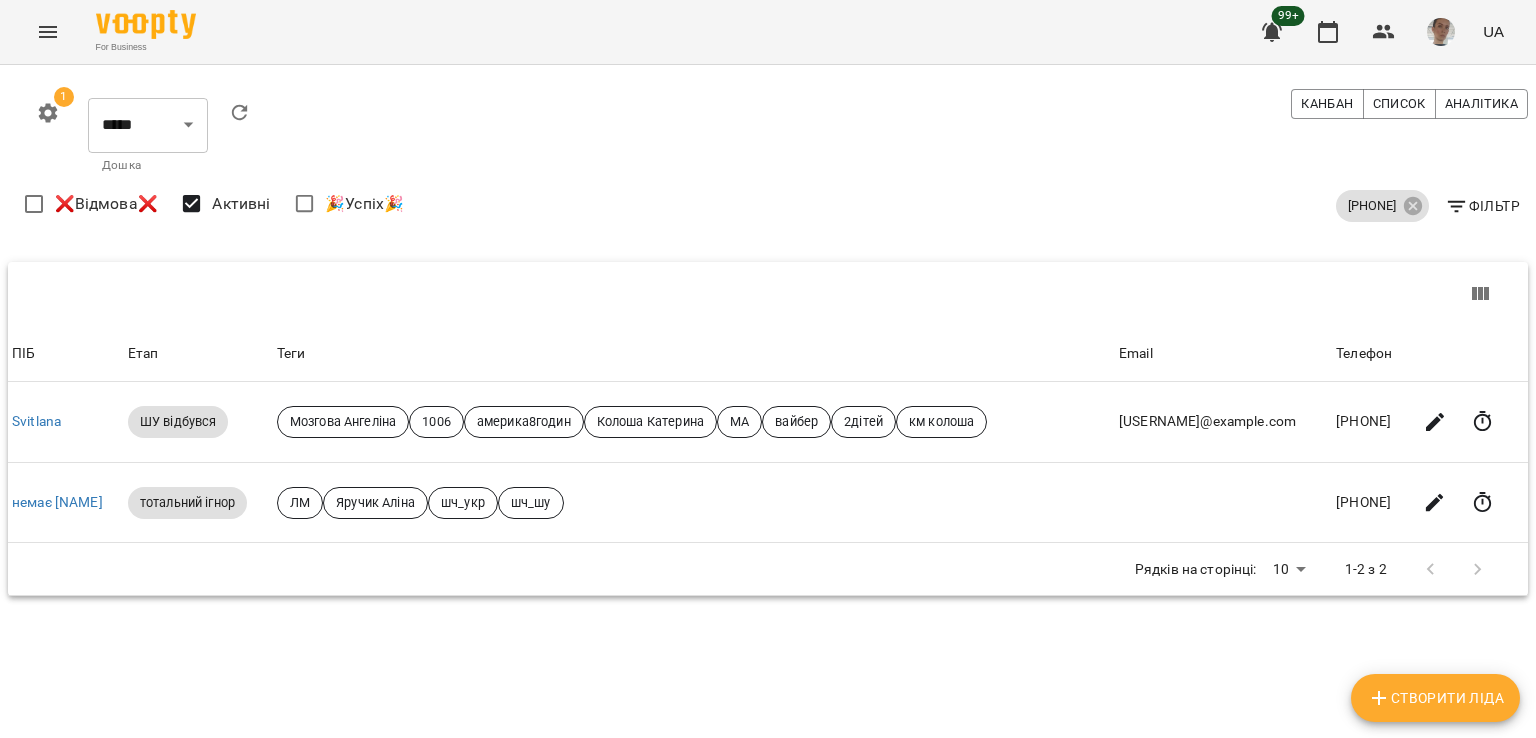 click on "Фільтр" at bounding box center [1482, 206] 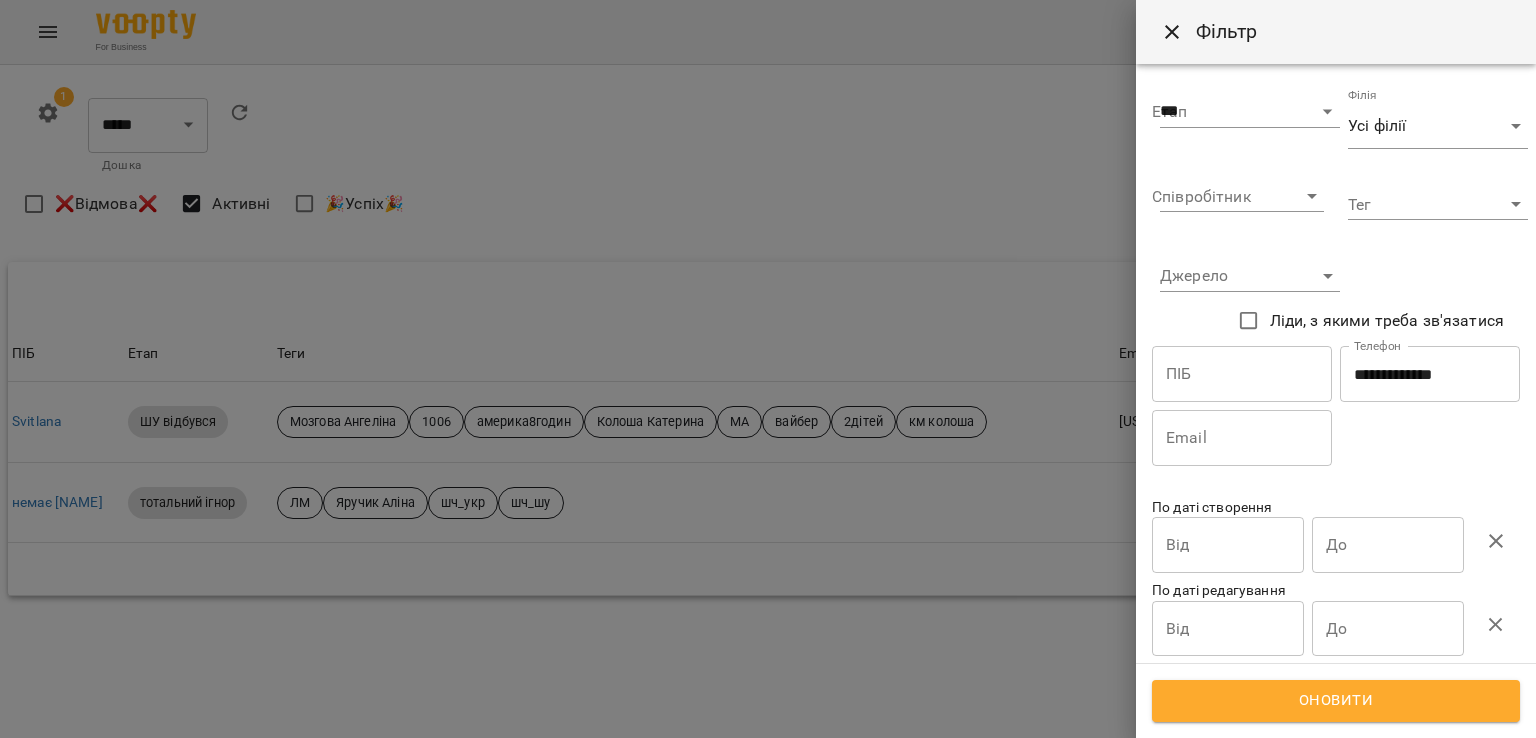 click at bounding box center (768, 369) 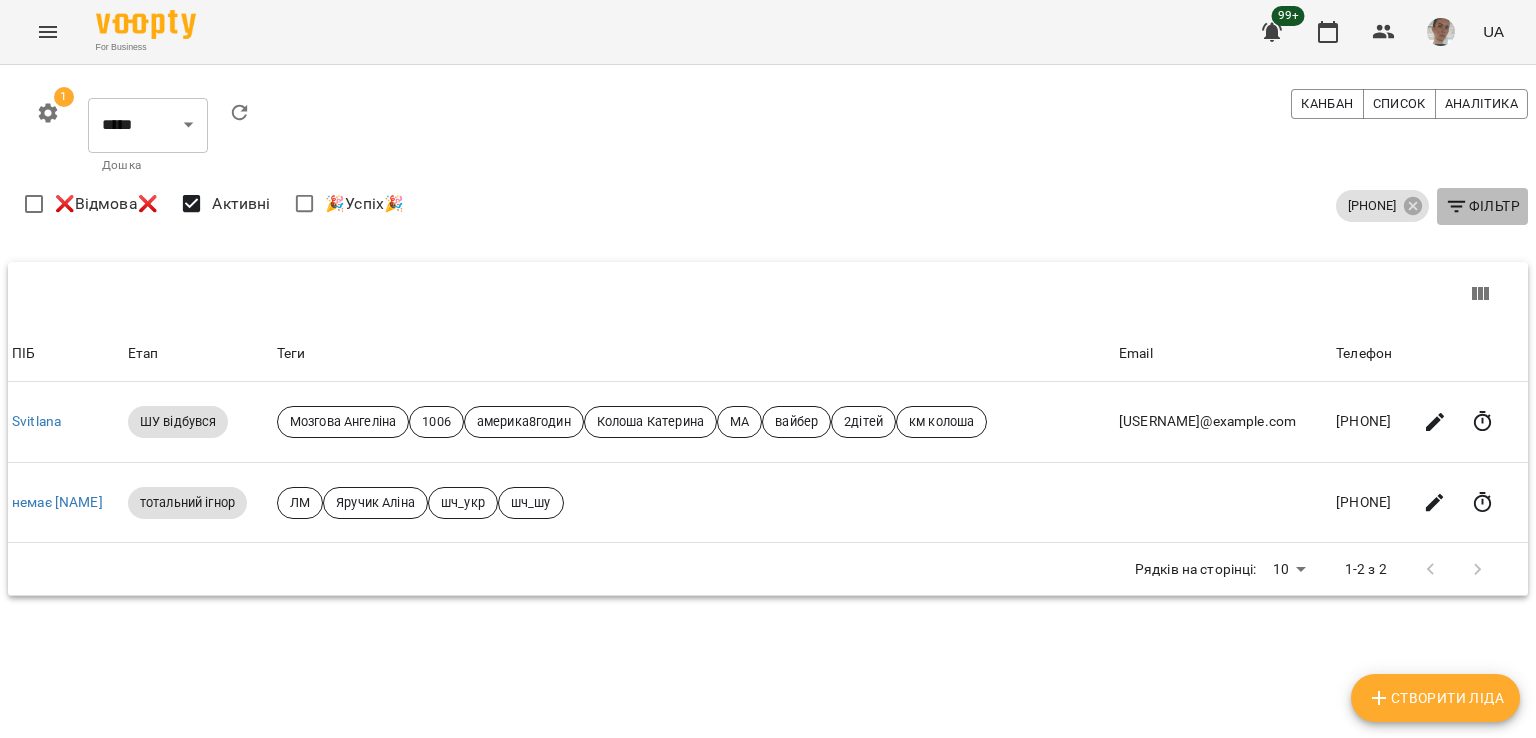 click on "Фільтр" at bounding box center [1482, 206] 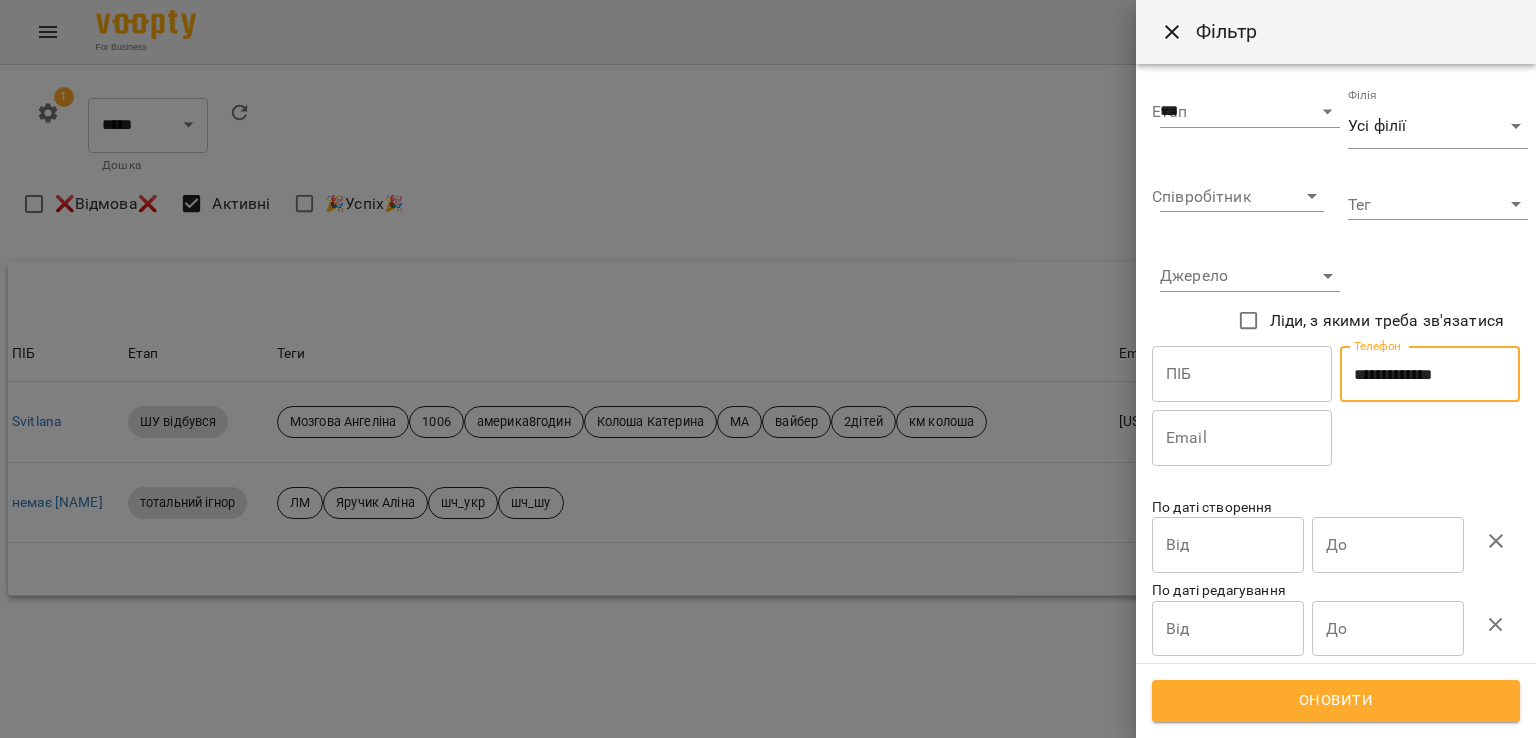 drag, startPoint x: 1347, startPoint y: 369, endPoint x: 1473, endPoint y: 373, distance: 126.06348 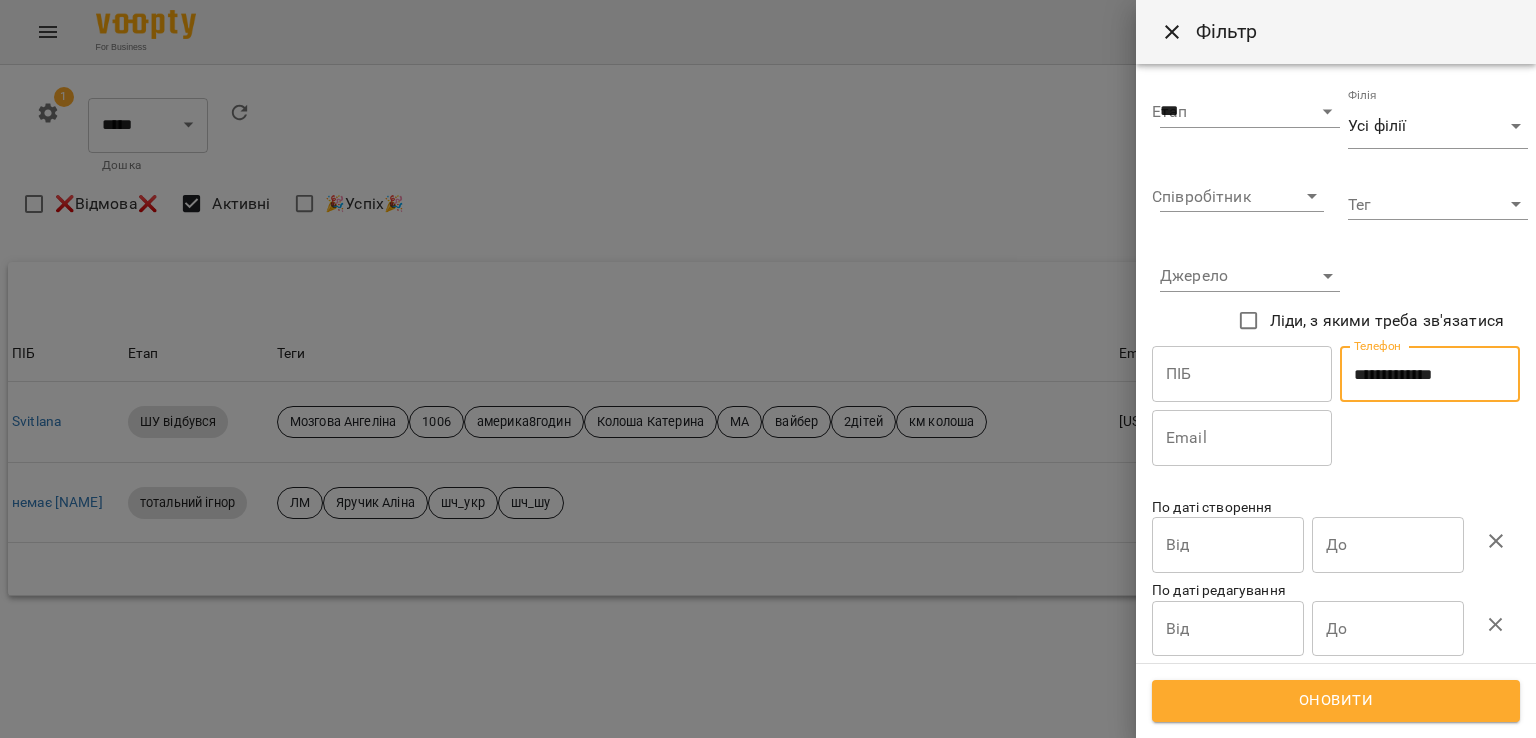 paste 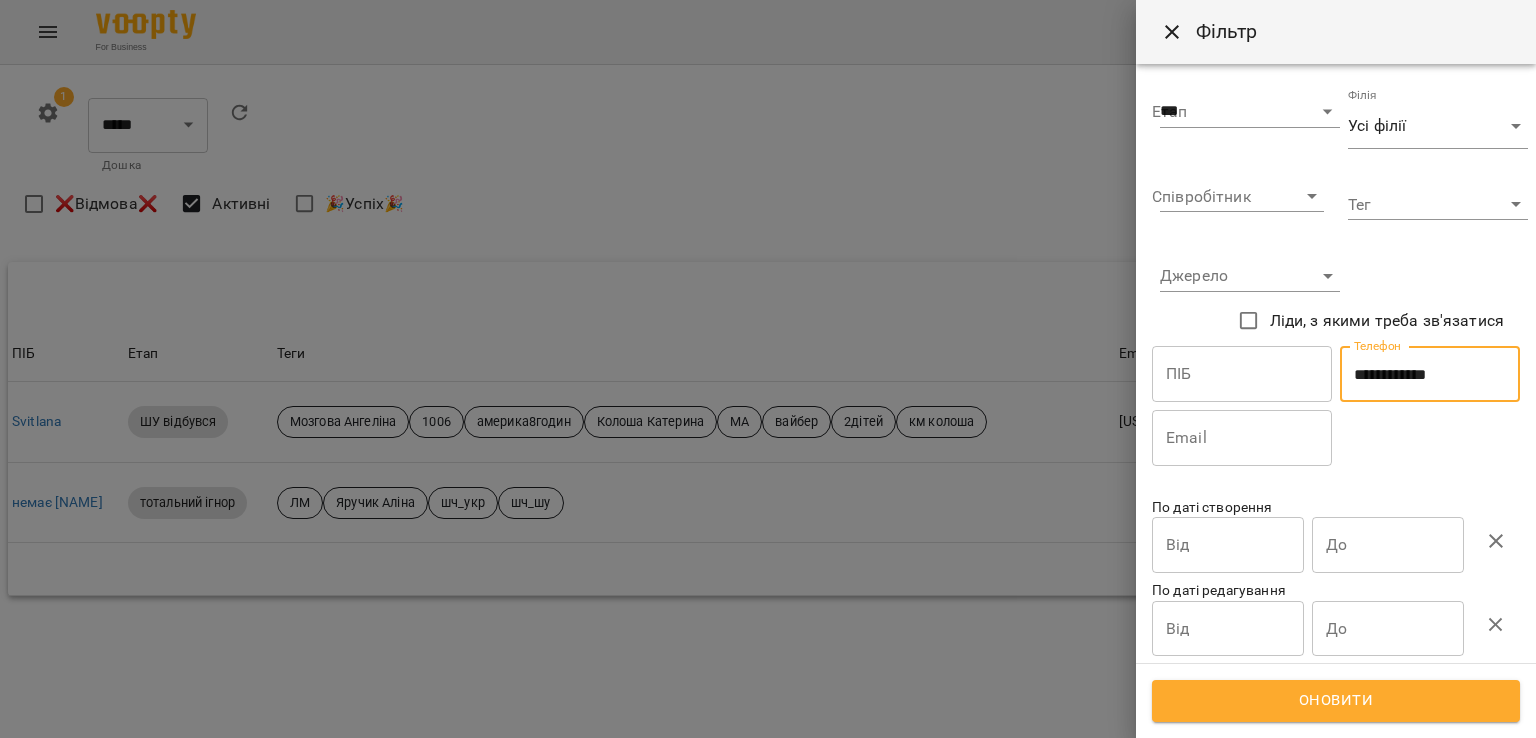type on "**********" 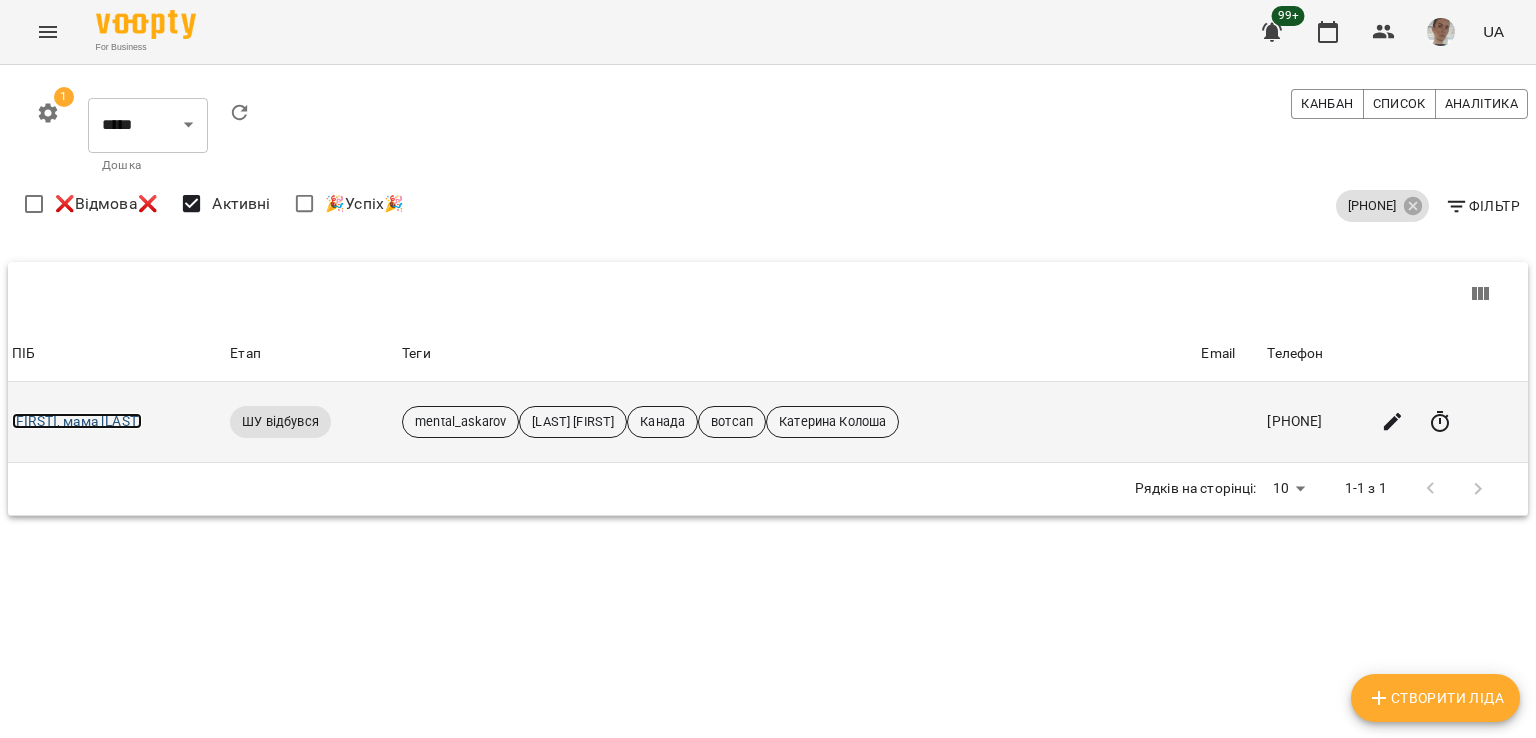 click on "Марк, мама Roksana" at bounding box center [77, 421] 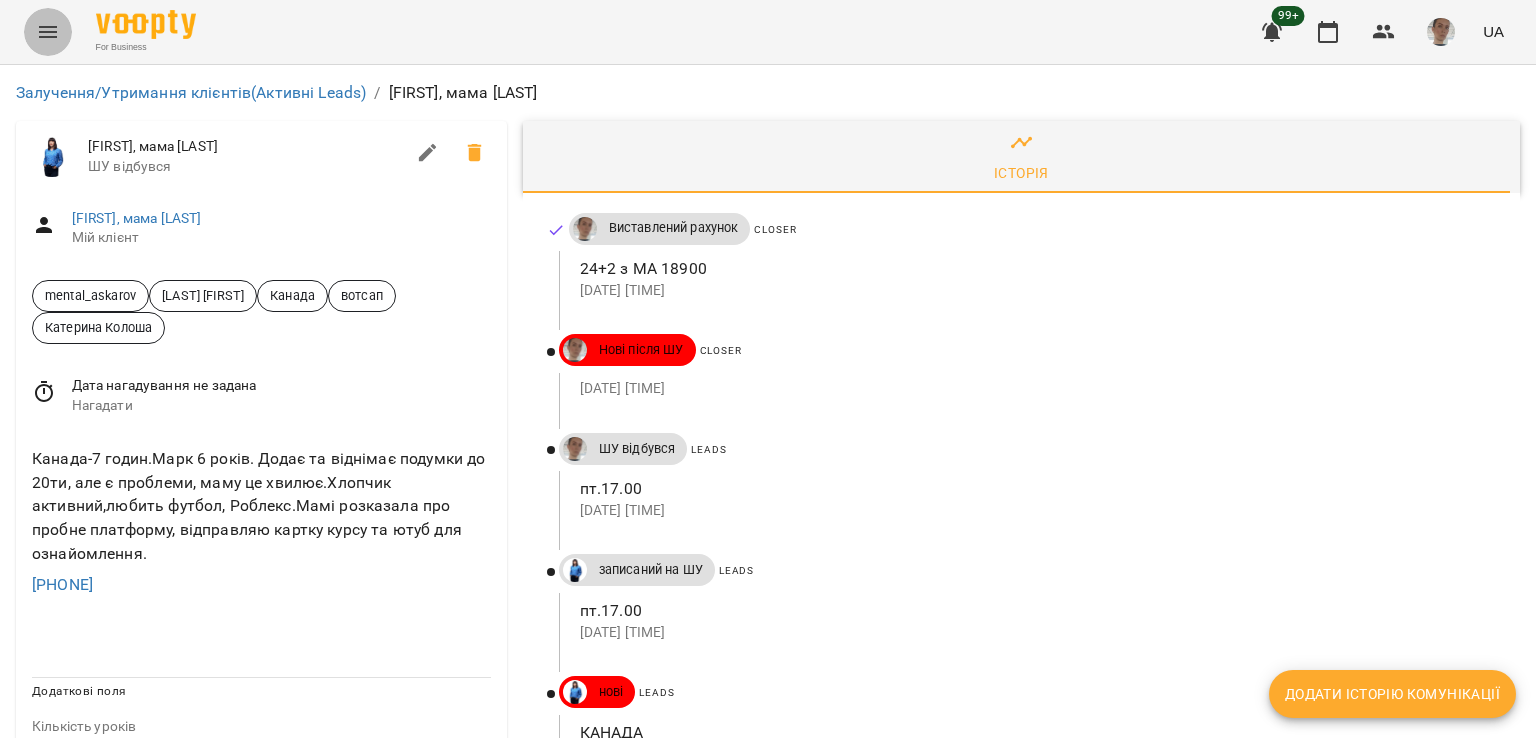 click 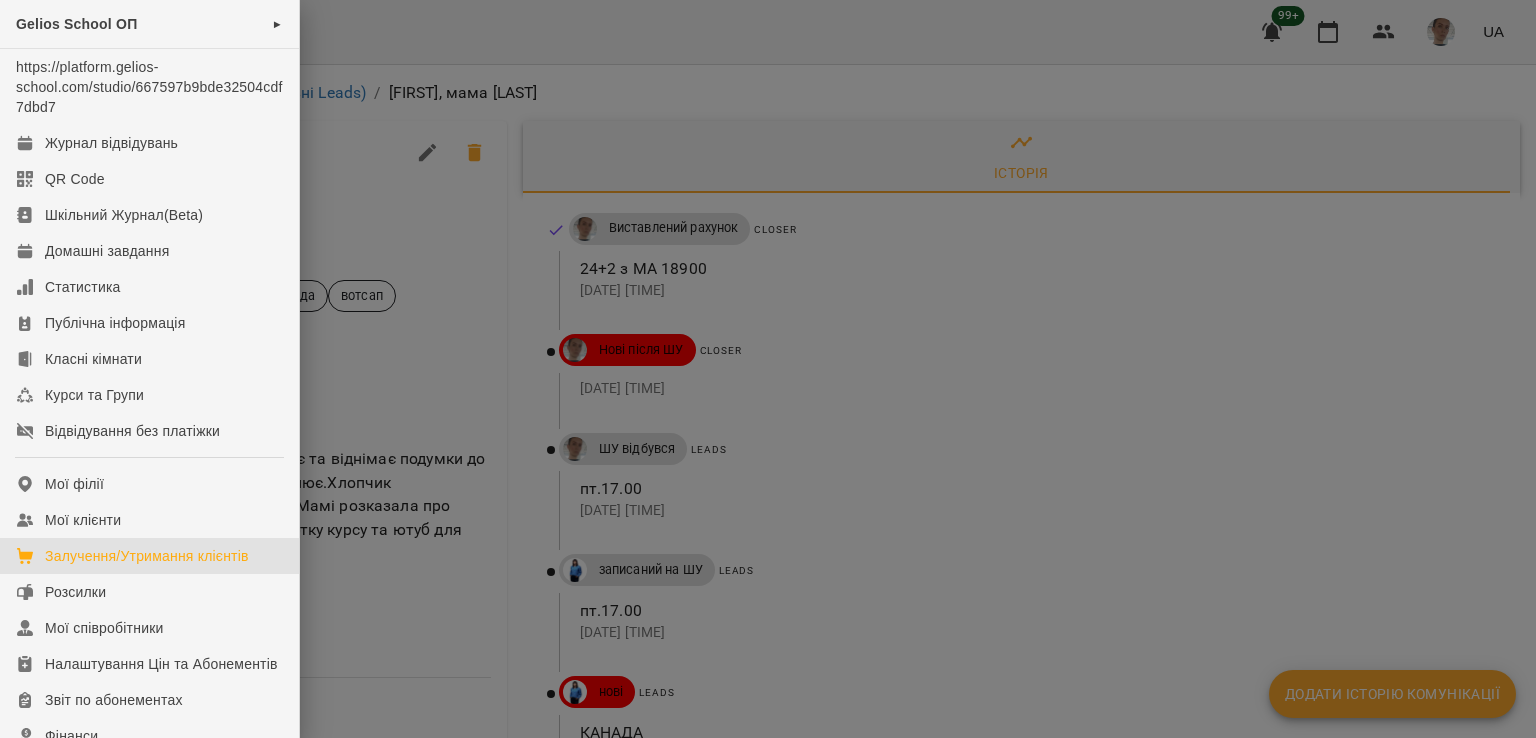 click on "Залучення/Утримання клієнтів" at bounding box center (147, 556) 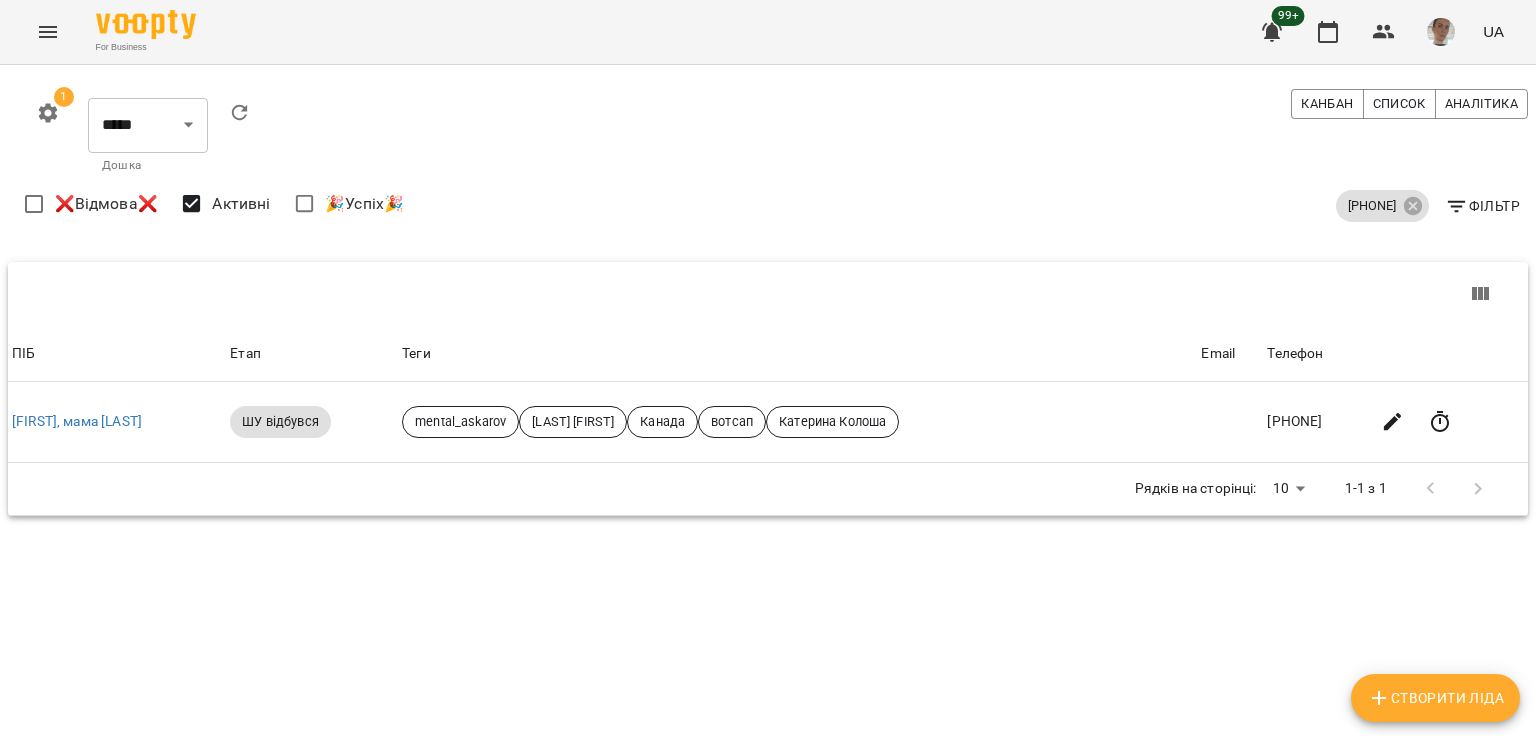 click on "Фільтр" at bounding box center [1482, 206] 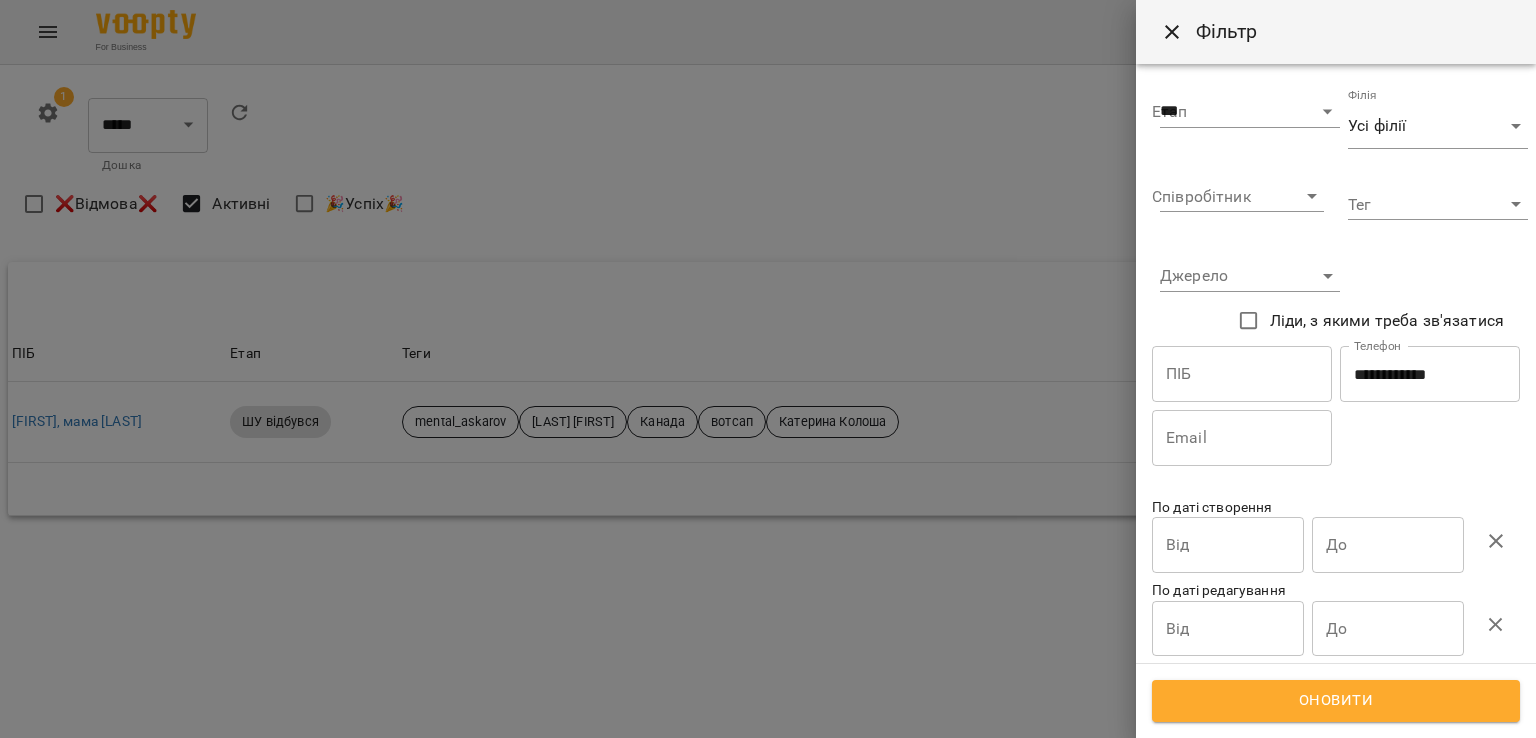 click at bounding box center (768, 369) 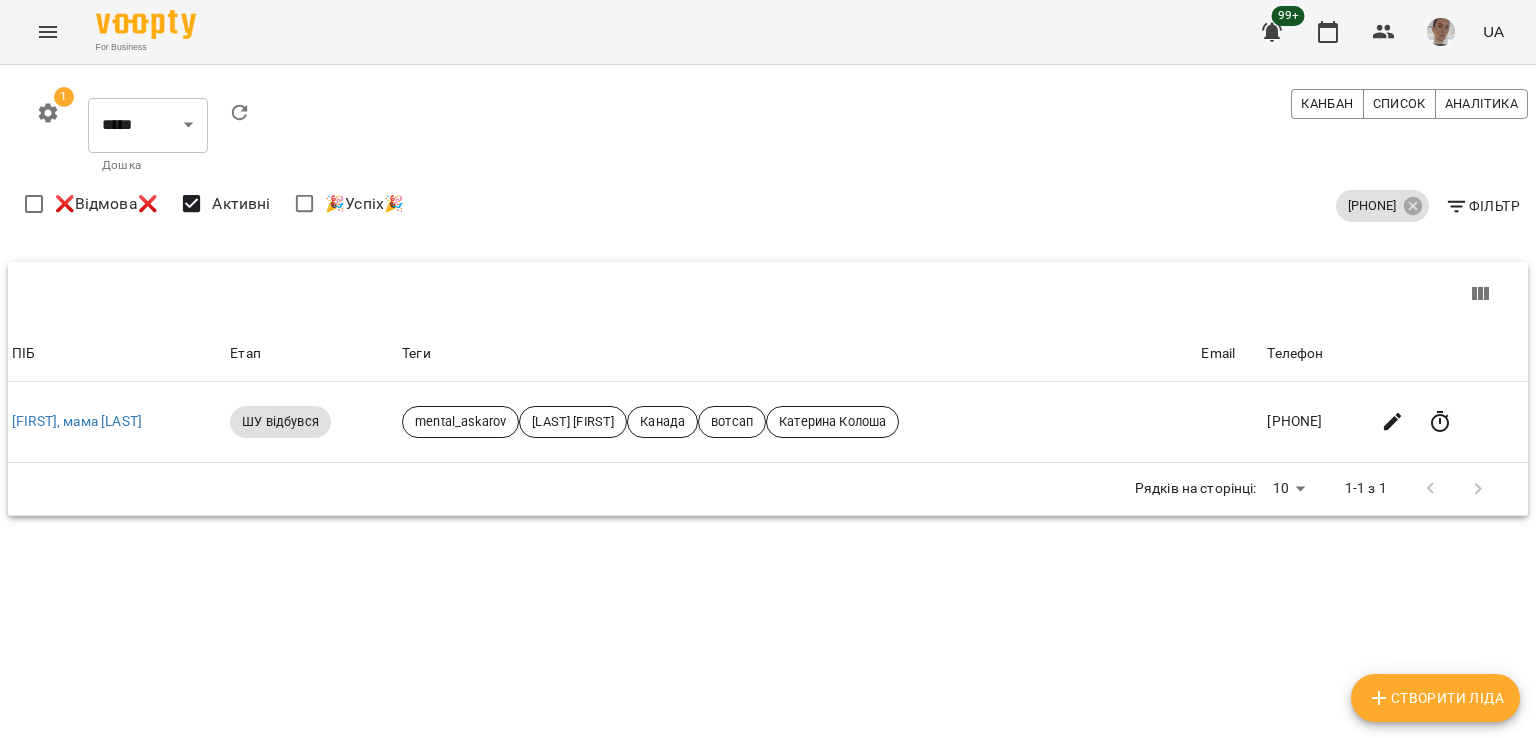 click 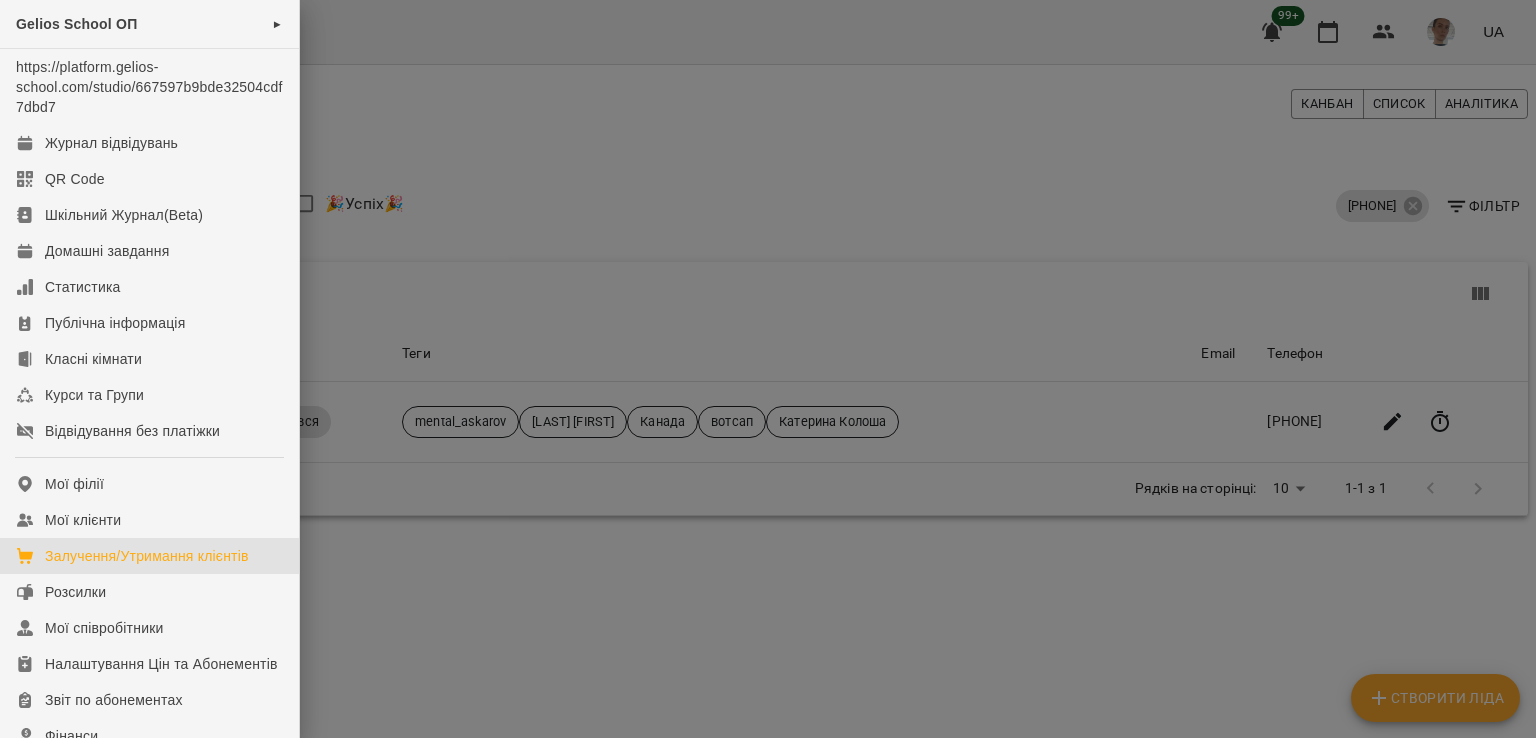 click at bounding box center [768, 369] 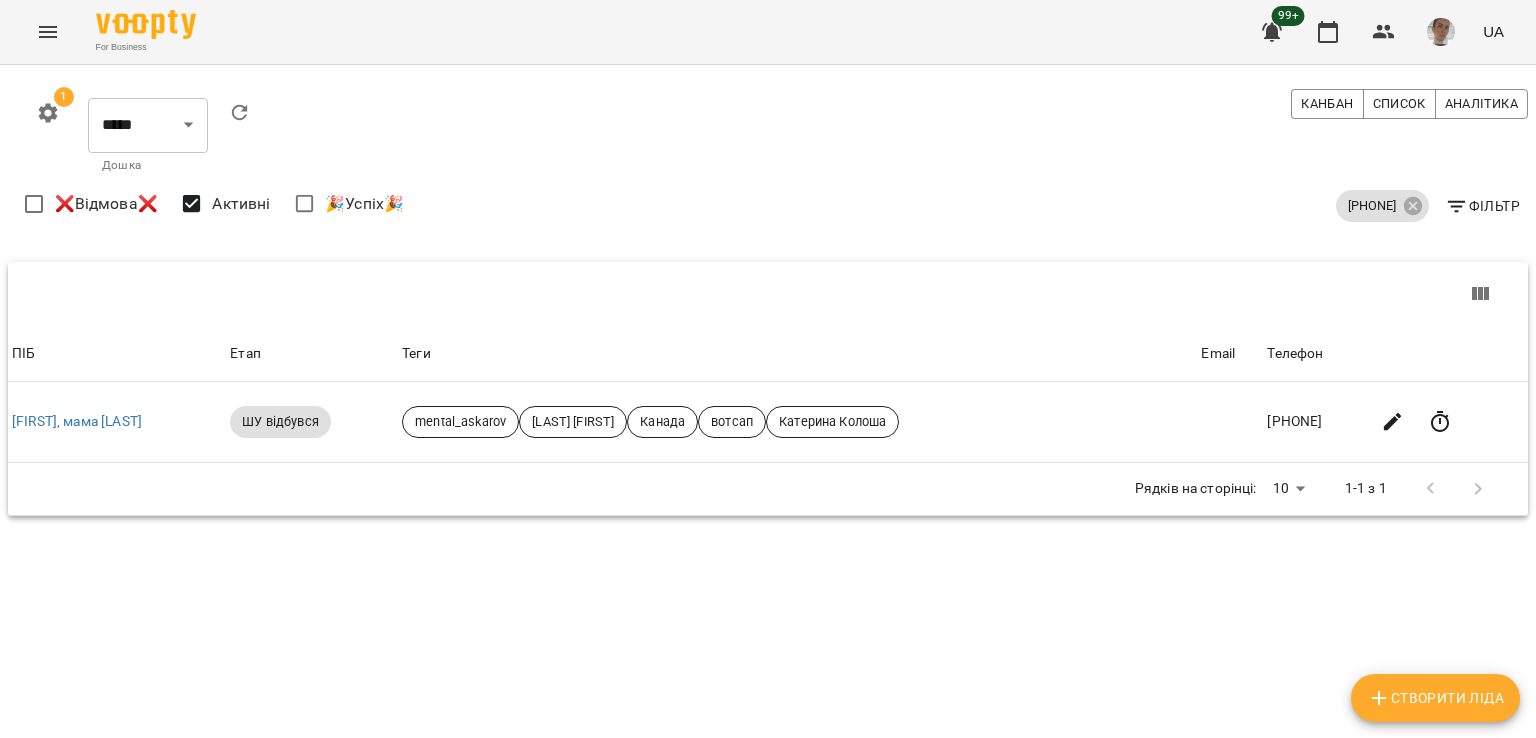 click on "Фільтр" at bounding box center (1482, 206) 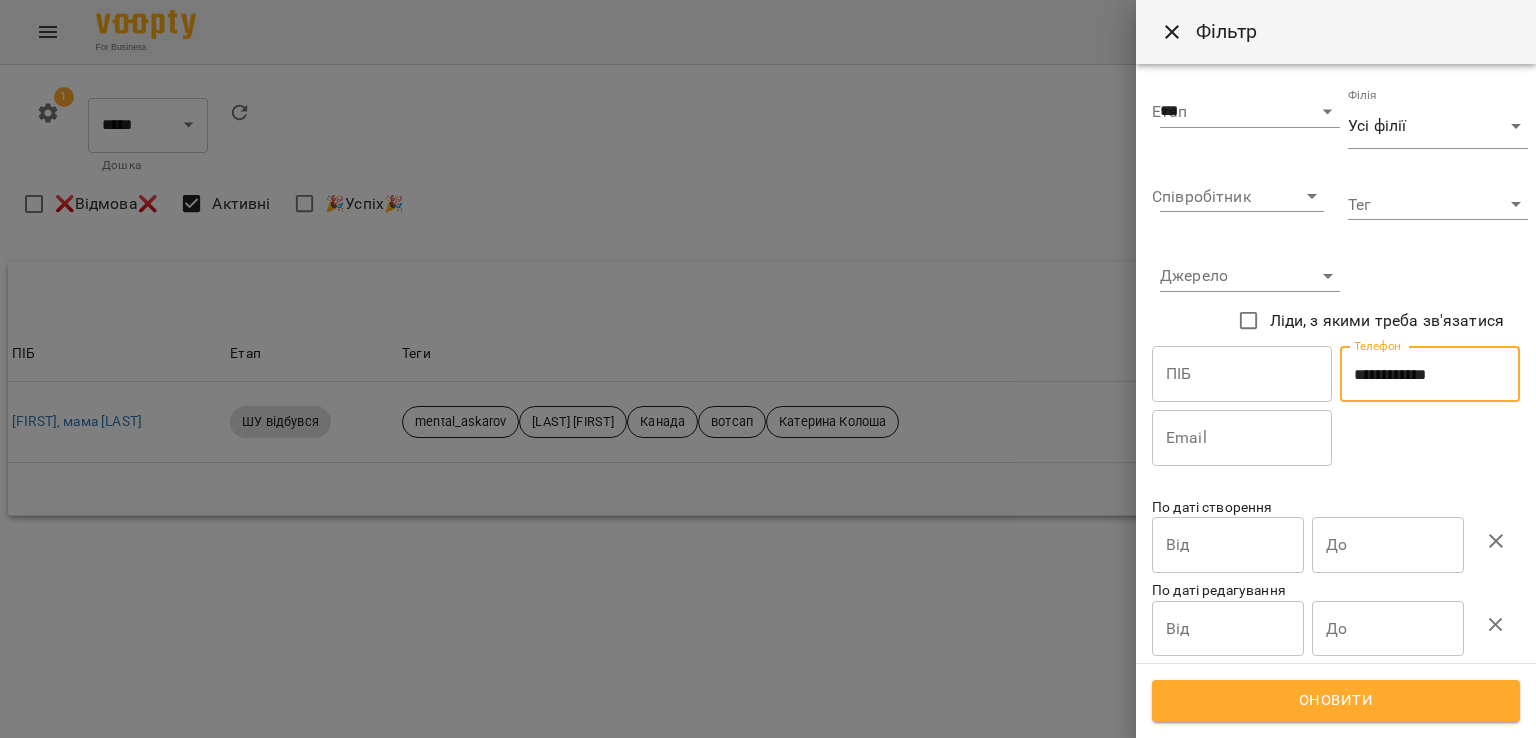drag, startPoint x: 1345, startPoint y: 377, endPoint x: 1459, endPoint y: 376, distance: 114.00439 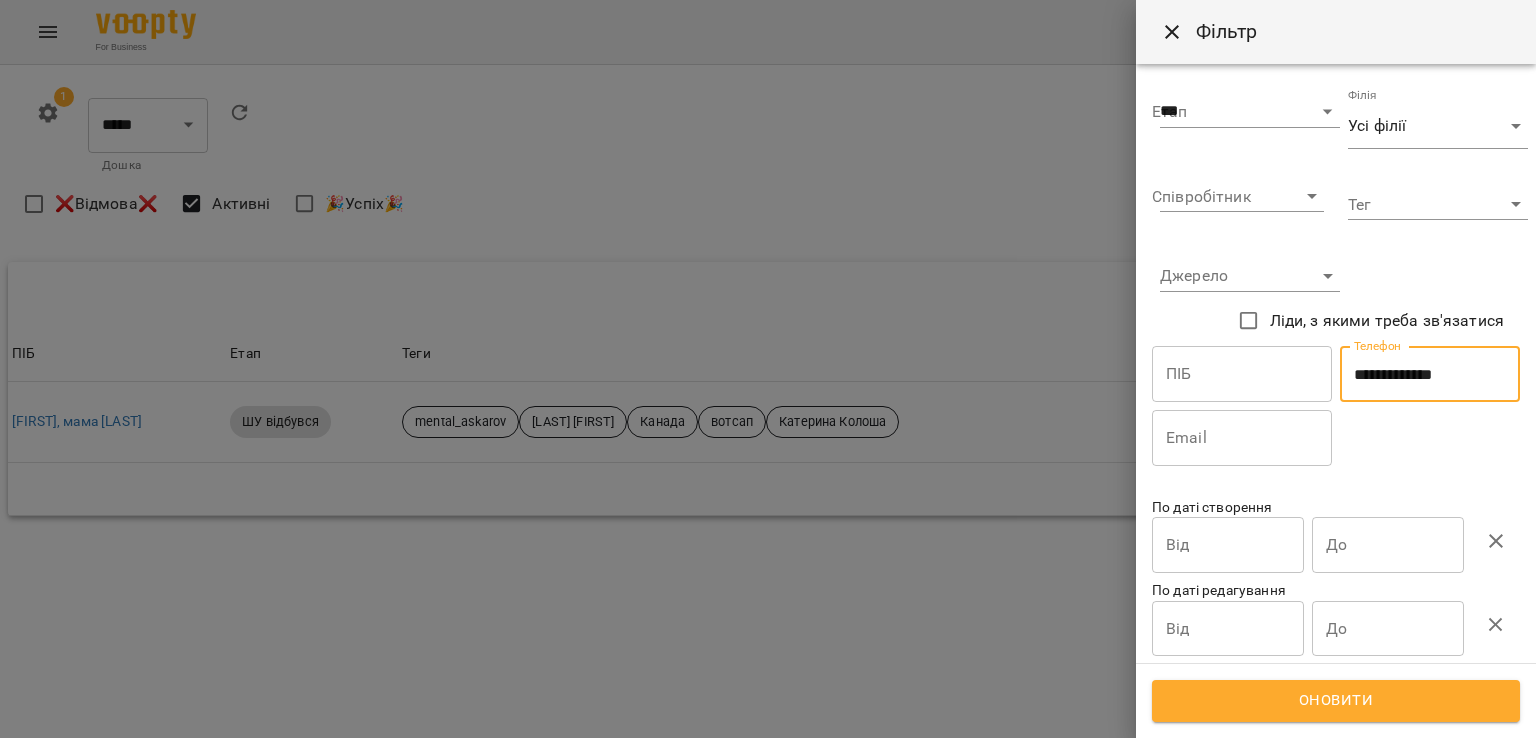 type on "**********" 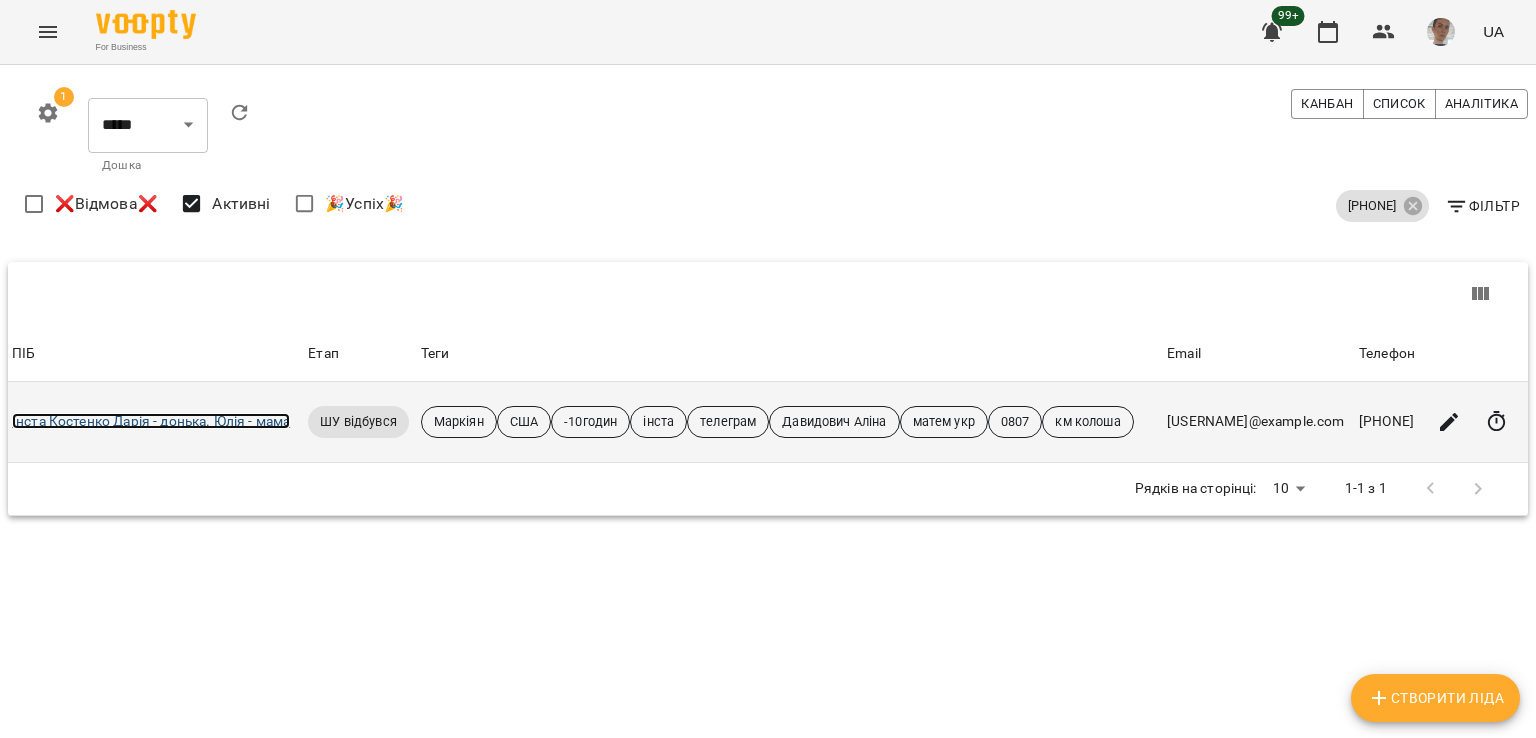 click on "Інста Костенко Дарія - донька. Юлія - мама" at bounding box center [151, 421] 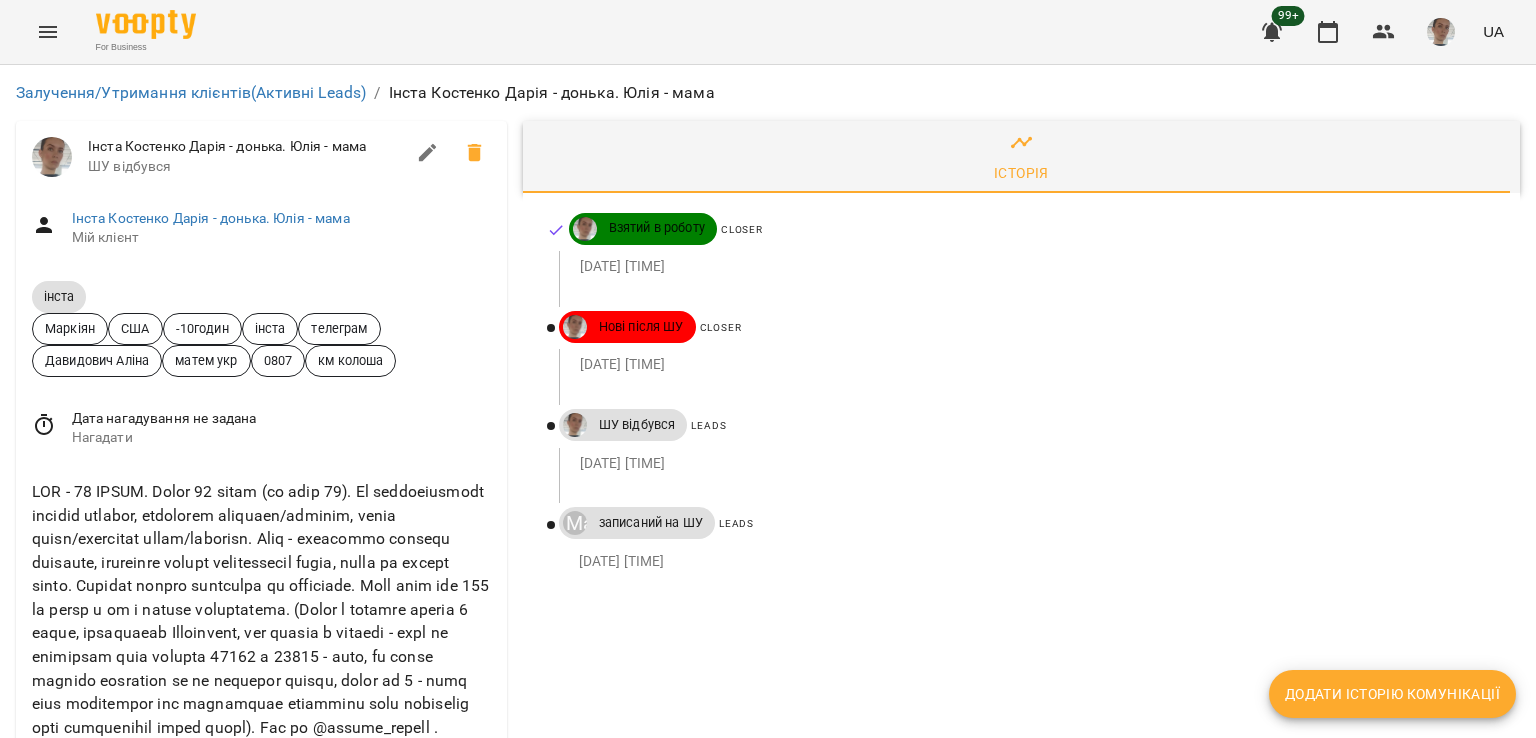 scroll, scrollTop: 0, scrollLeft: 0, axis: both 